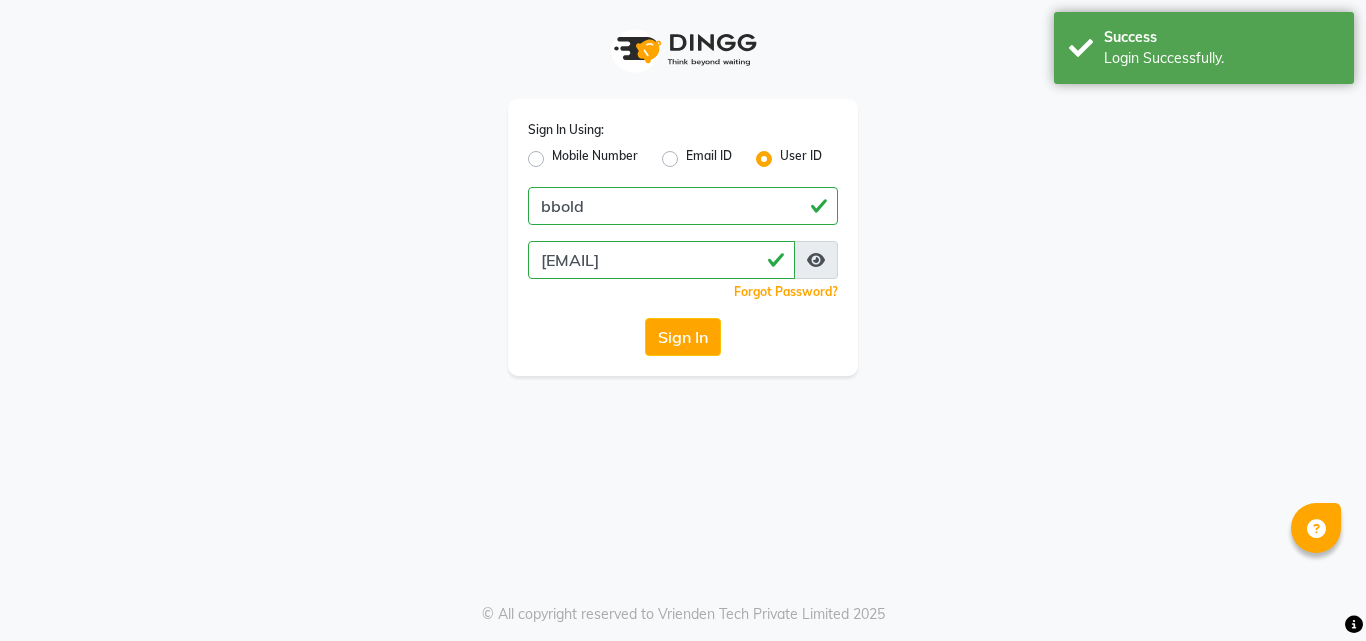 scroll, scrollTop: 0, scrollLeft: 0, axis: both 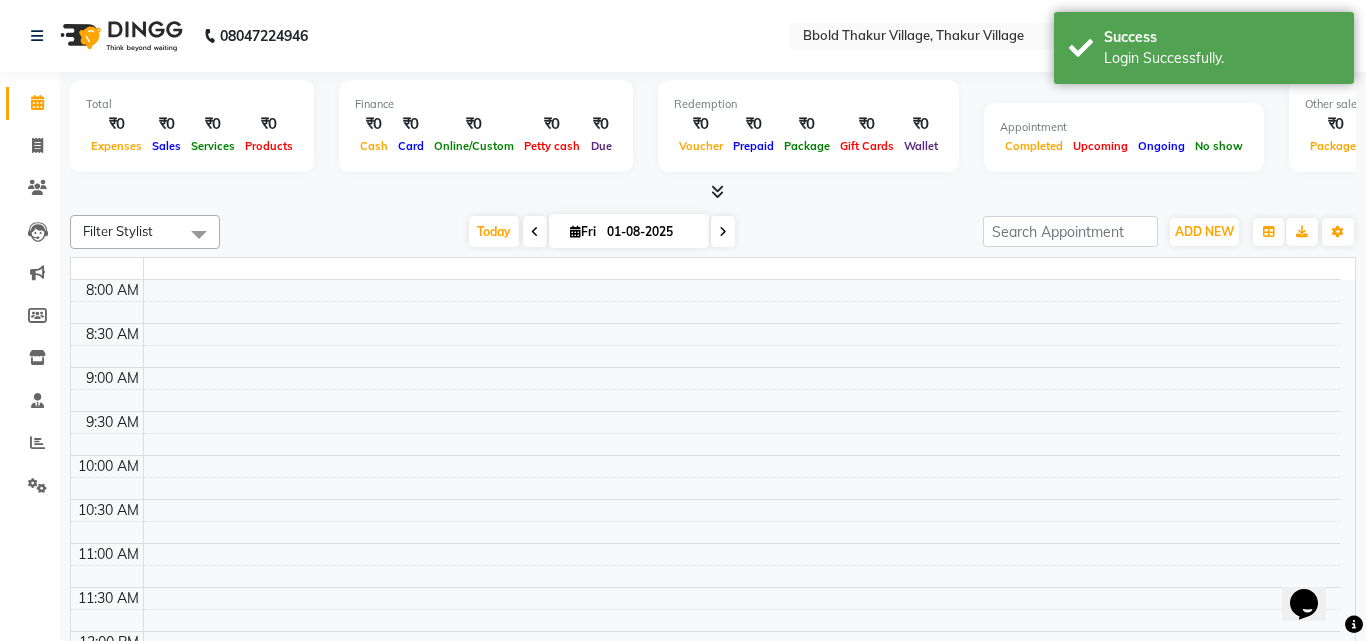 select on "en" 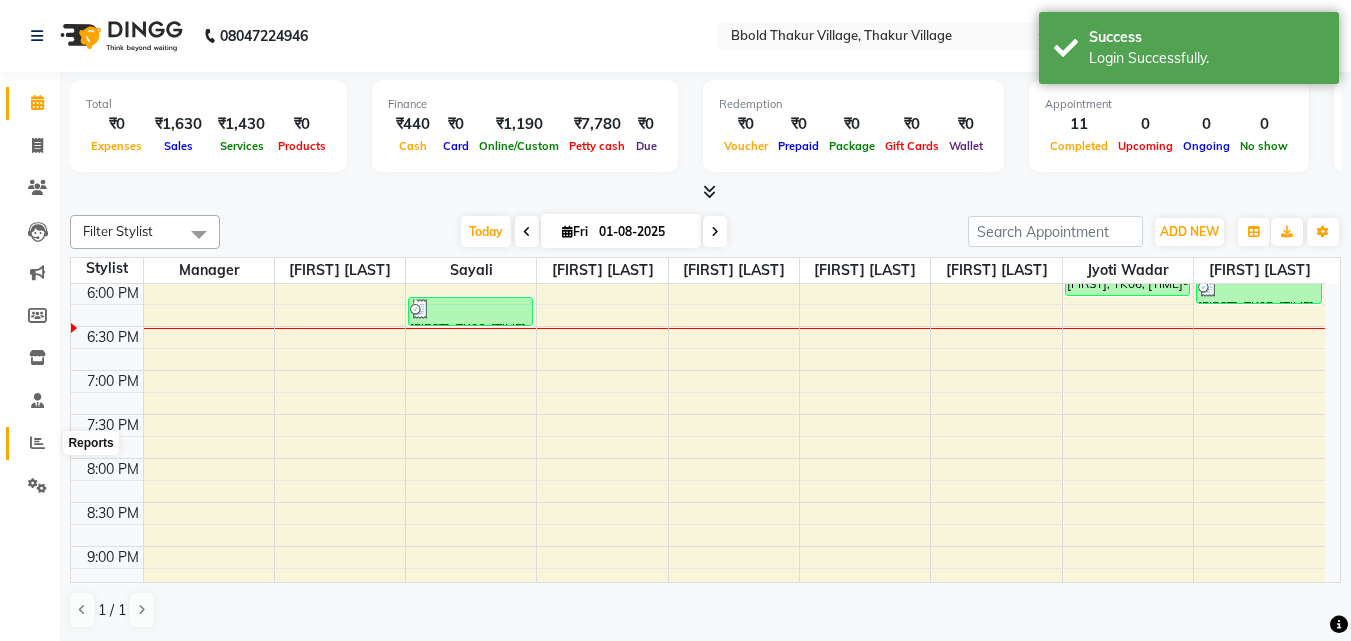 scroll, scrollTop: 705, scrollLeft: 0, axis: vertical 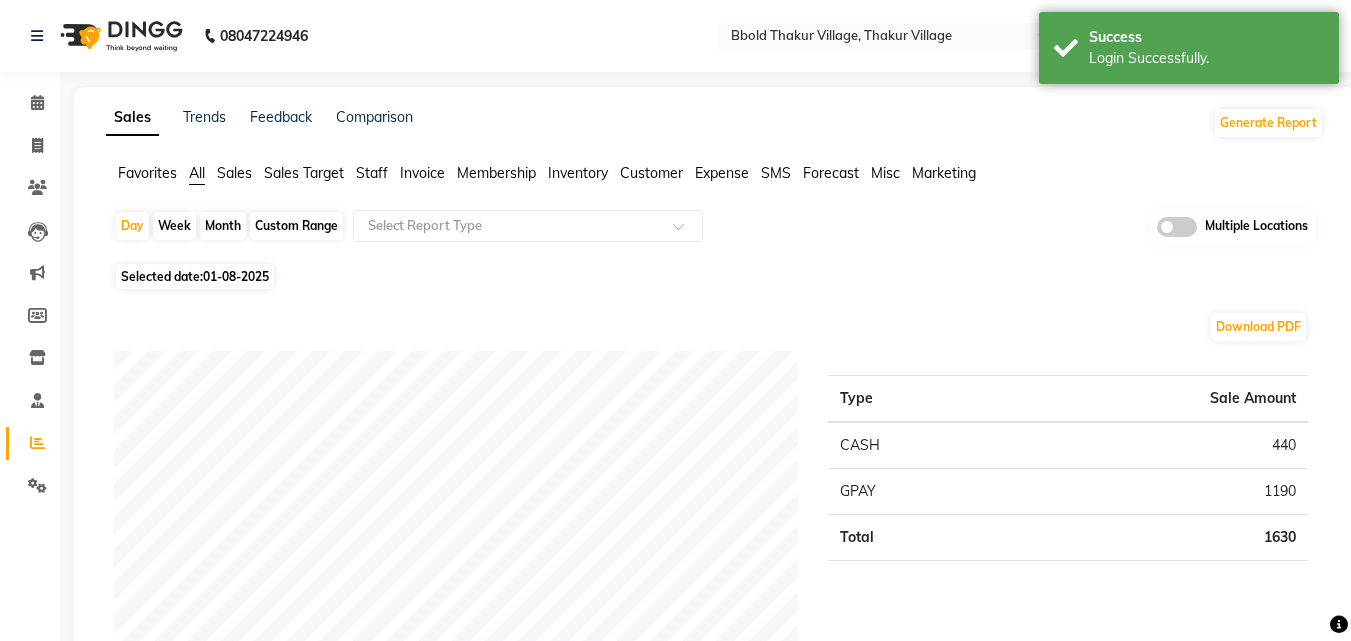 click on "Staff" 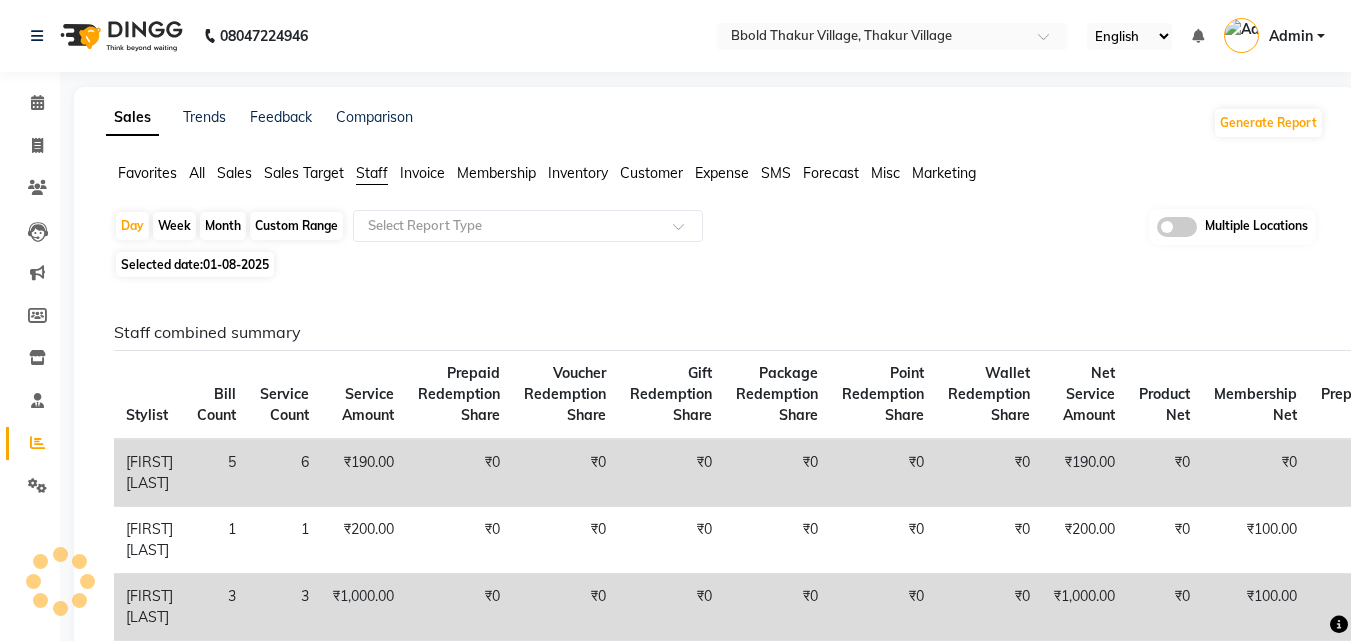 click on "Month" 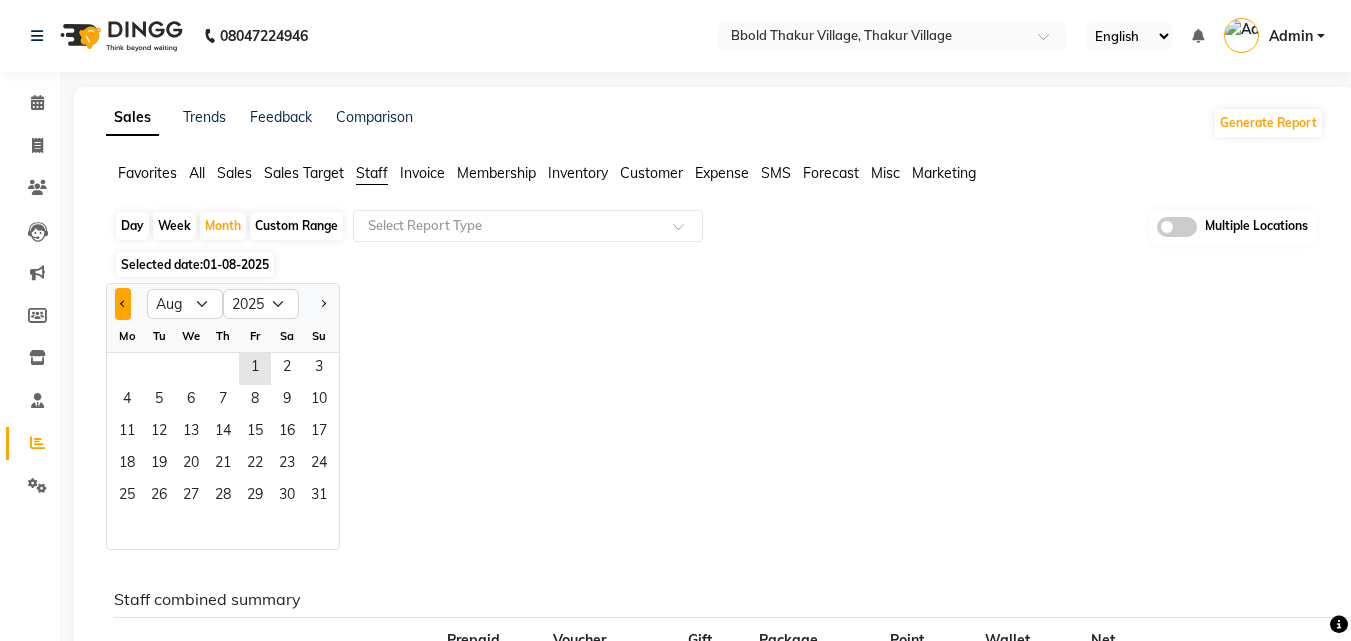 click 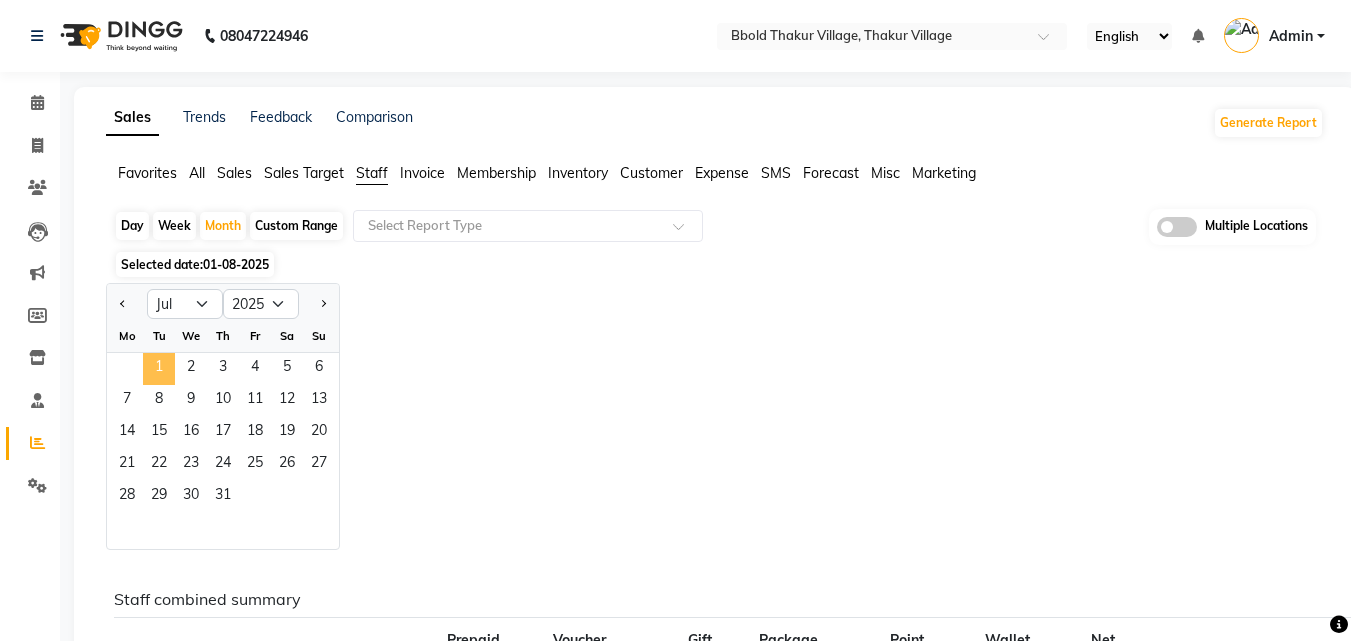 click on "1" 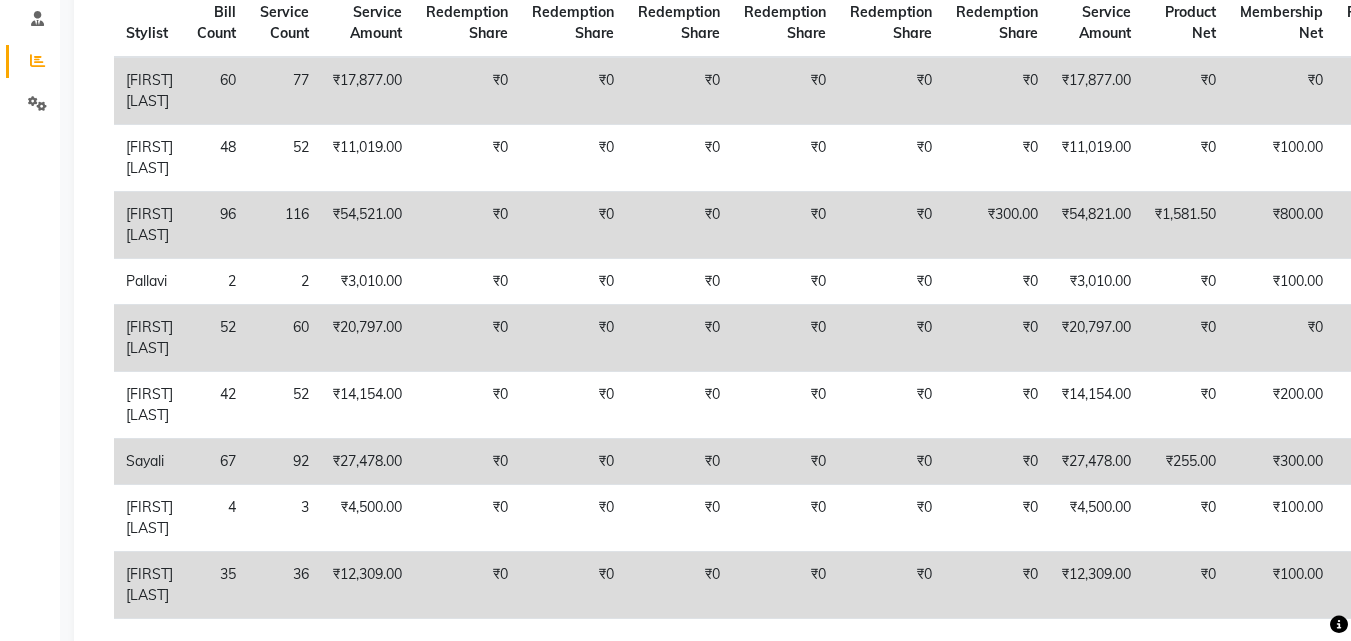 scroll, scrollTop: 393, scrollLeft: 0, axis: vertical 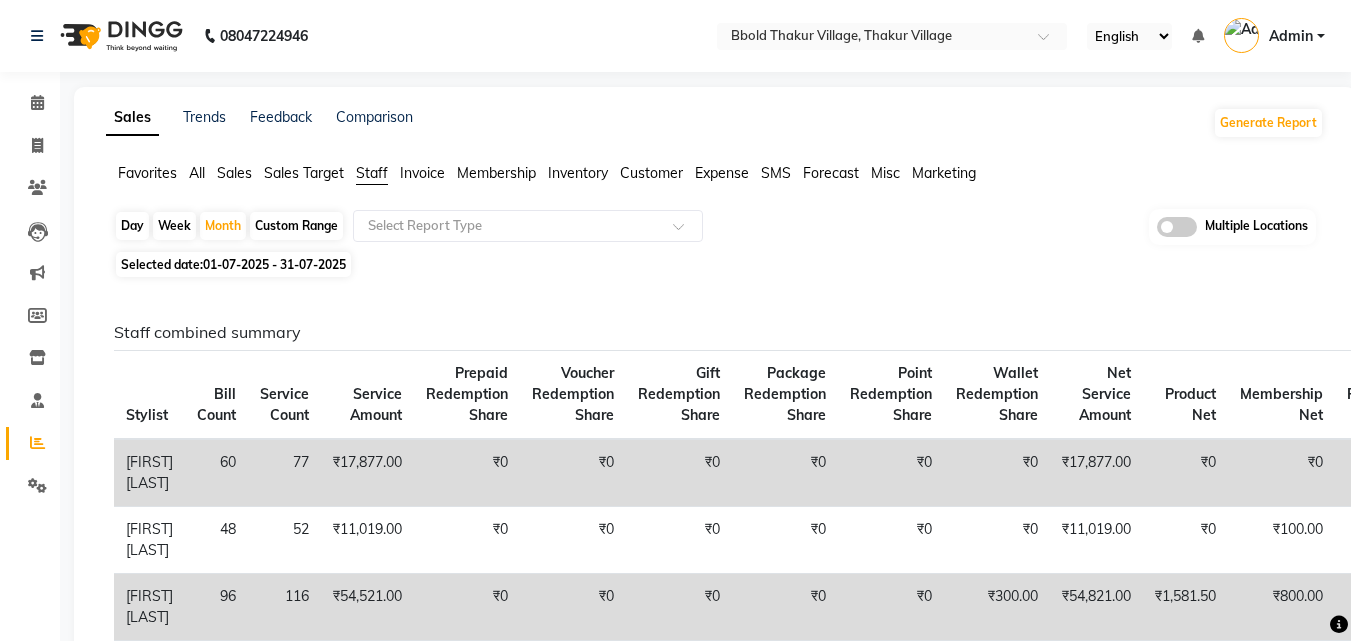 click on "Day   Week   Month   Custom Range  Select Report Type Multiple Locations" 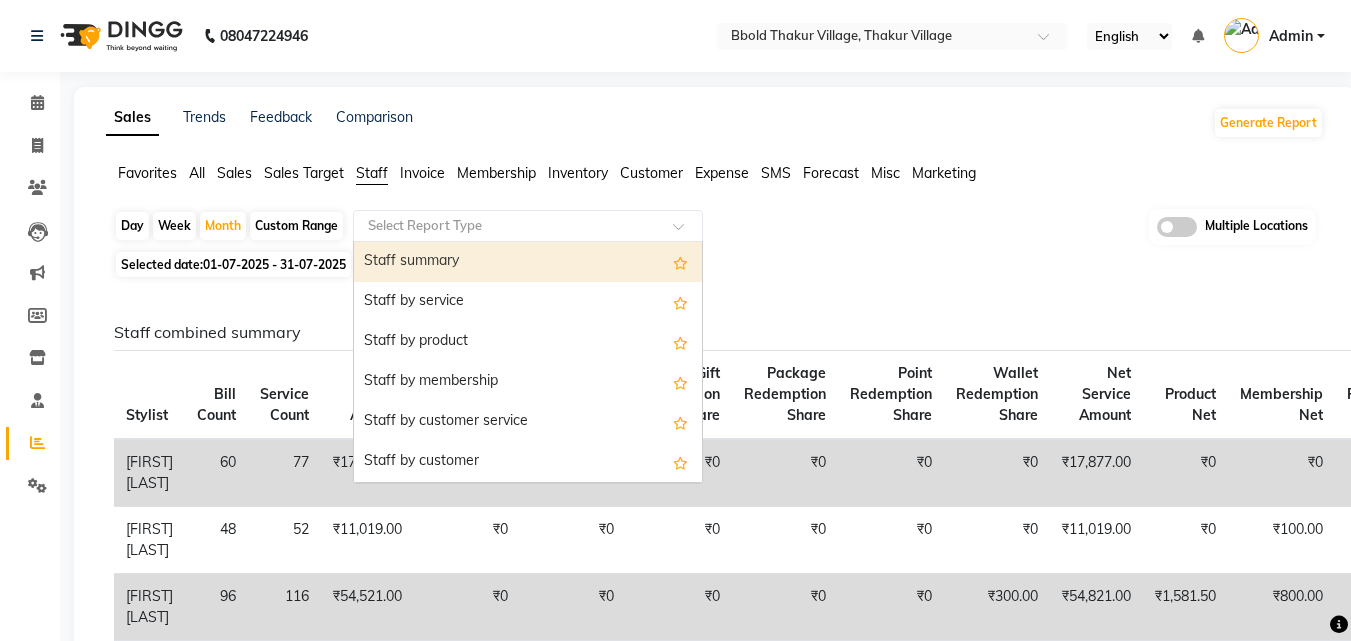 click 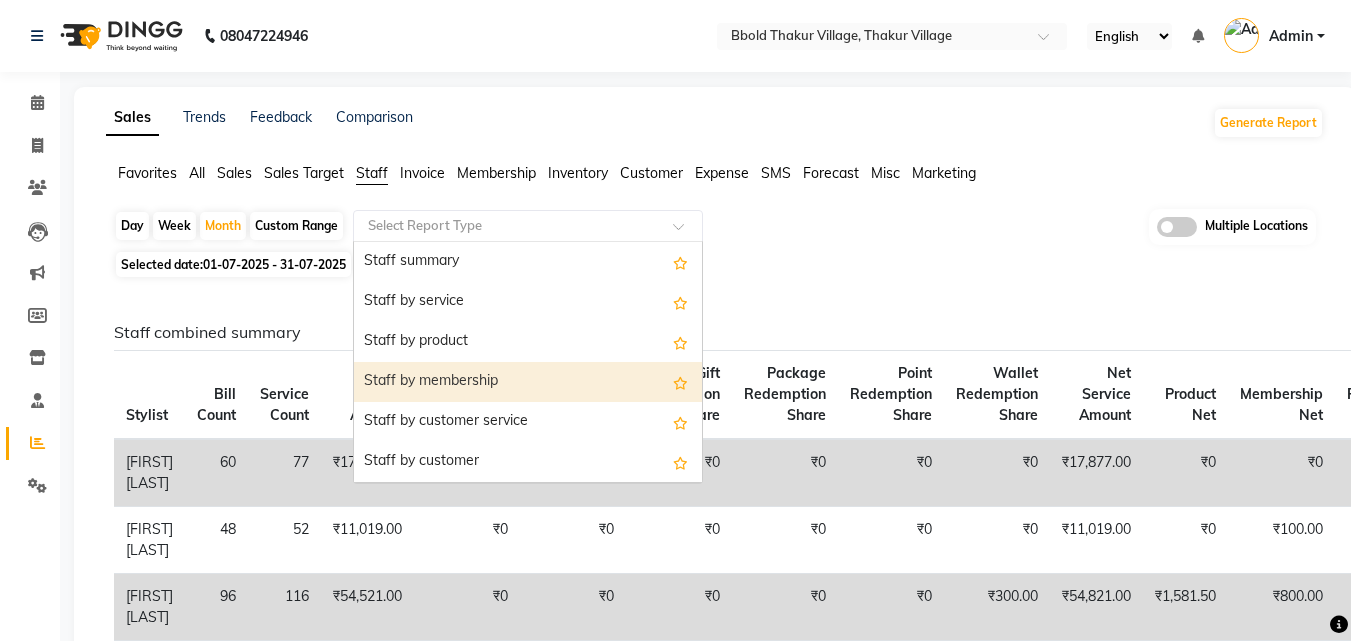 click on "Staff by membership" at bounding box center (528, 382) 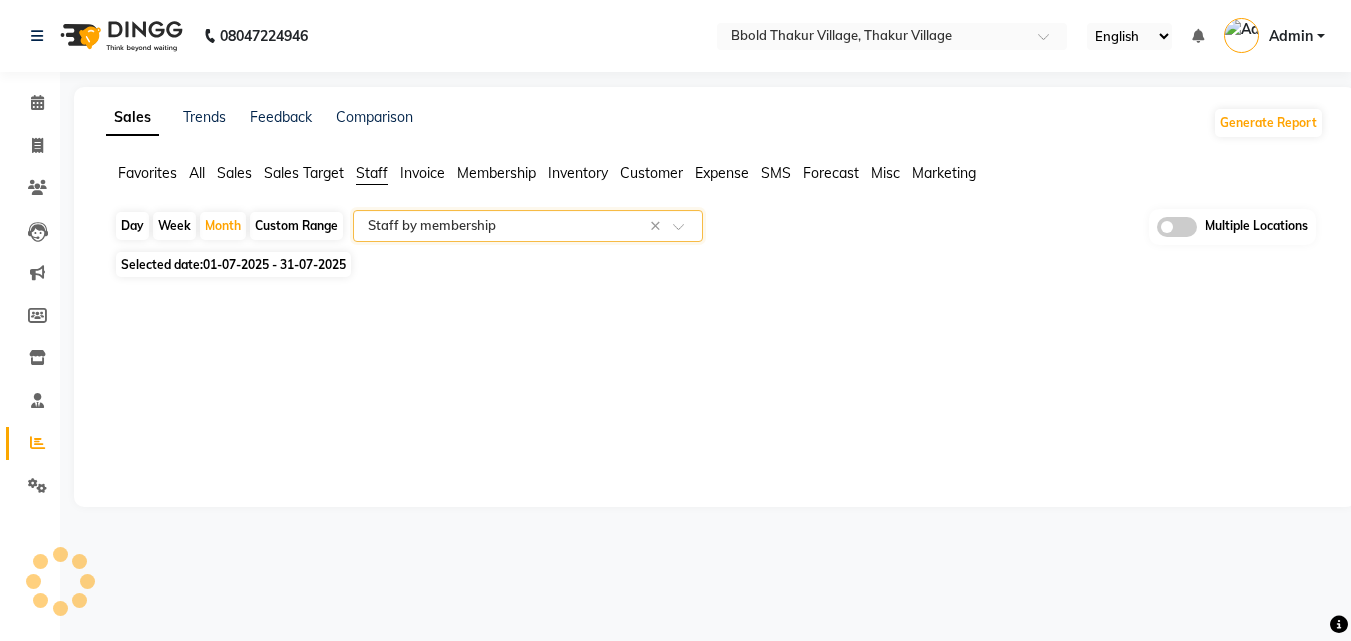select on "full_report" 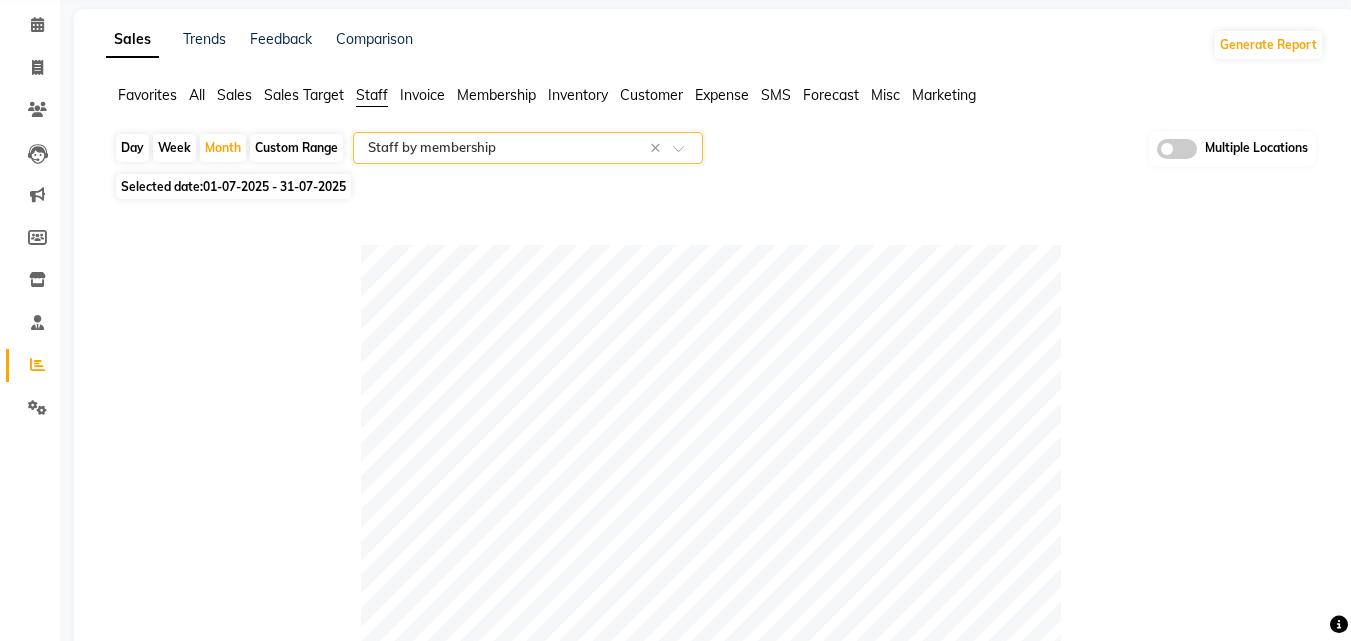 scroll, scrollTop: 160, scrollLeft: 0, axis: vertical 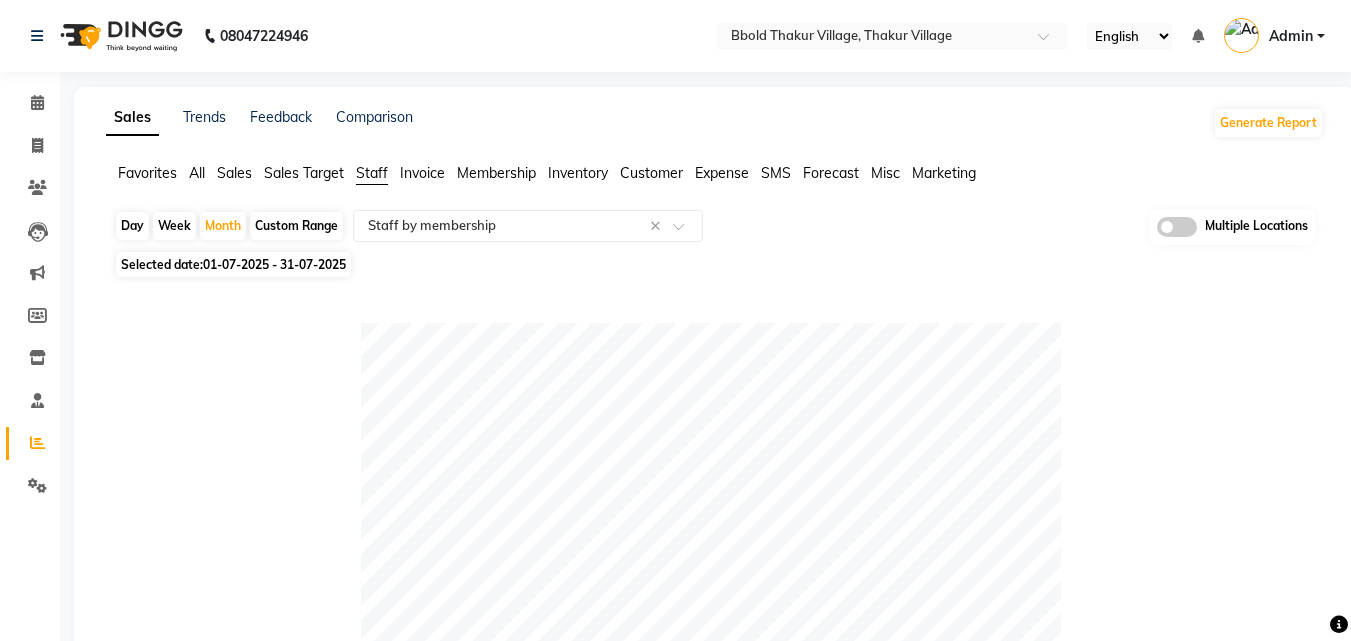 click on "[PHONE] Select Location × Bbold Thakur Village, Thakur Village English ENGLISH Español العربية मराठी हिंदी ગુજરાતી தமிழ் 中文 Notifications nothing to show Admin Manage Profile Change Password Sign out  Version:3.15.11" 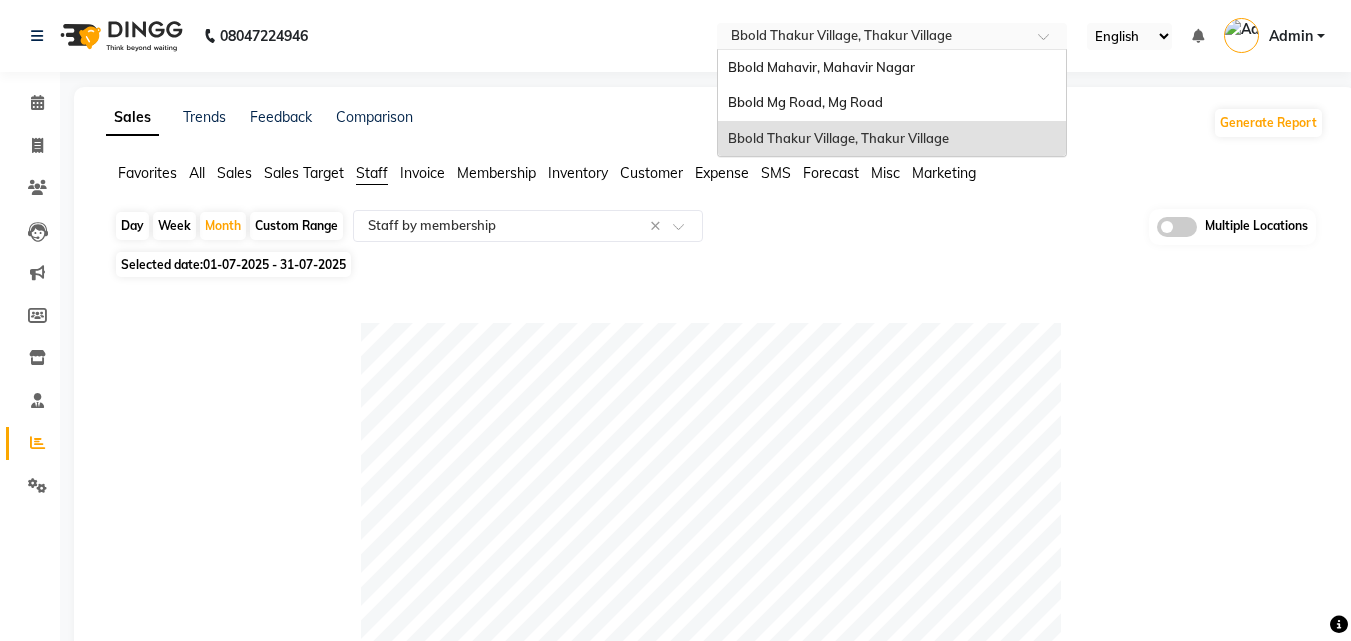click at bounding box center [872, 38] 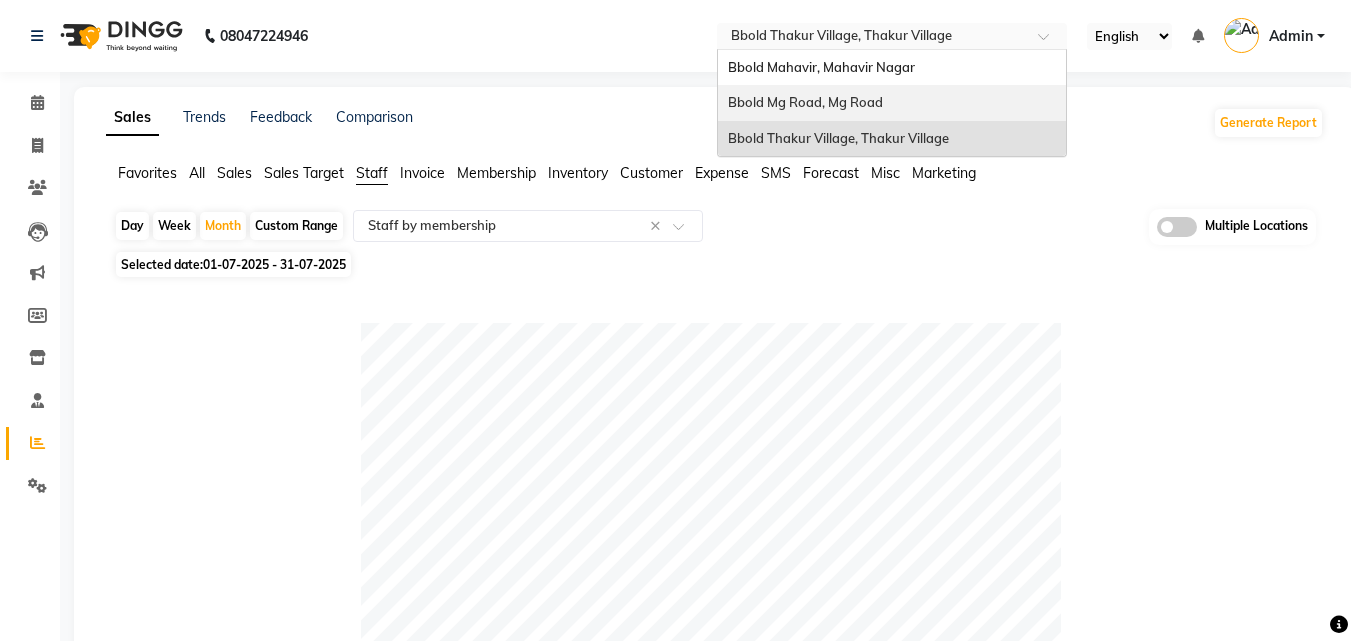 click on "Bbold Mg Road, Mg Road" at bounding box center [892, 103] 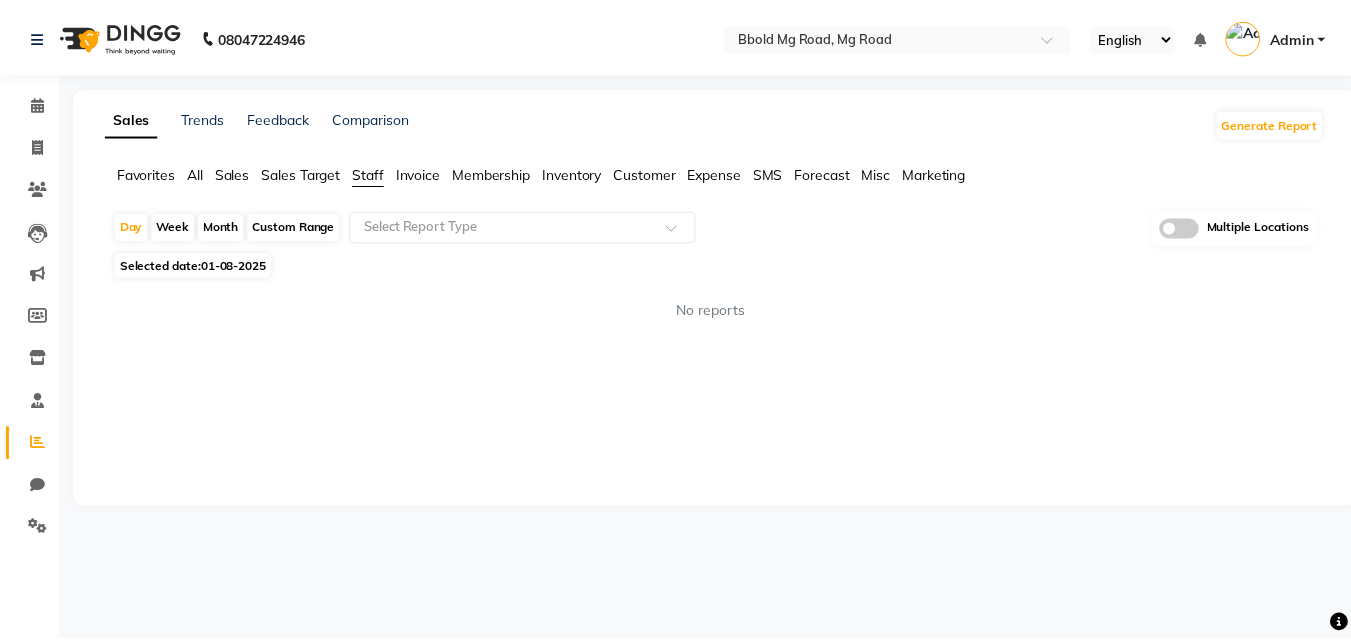 scroll, scrollTop: 0, scrollLeft: 0, axis: both 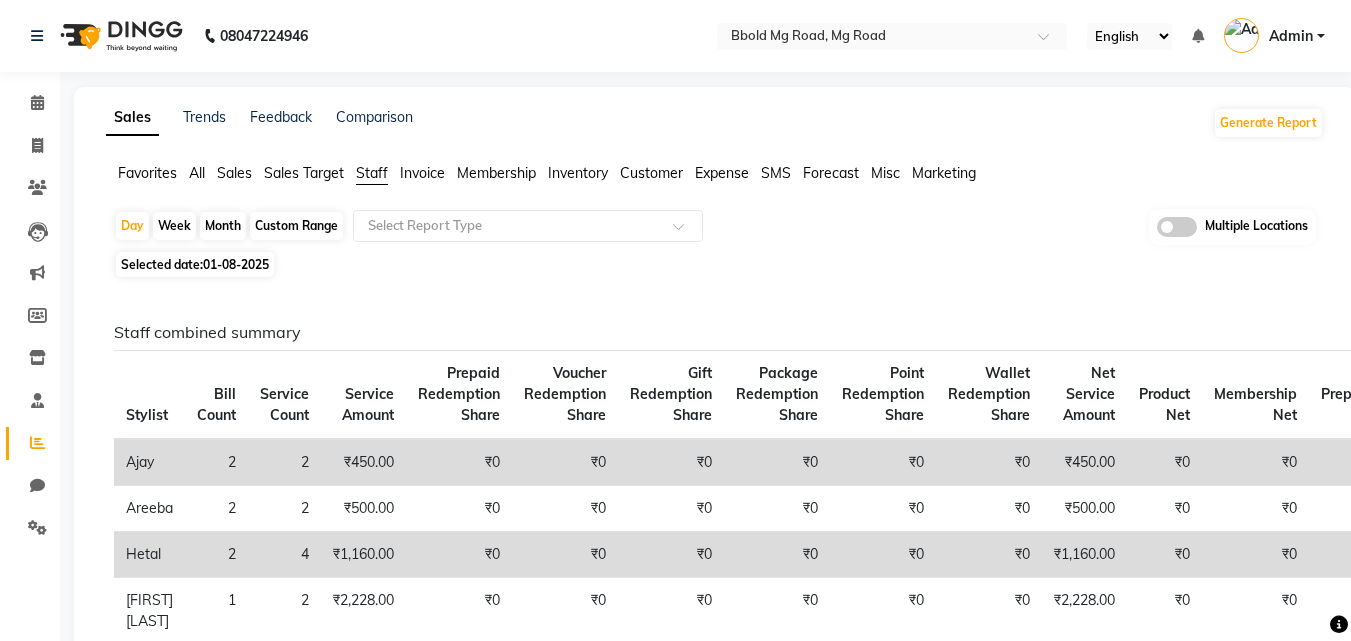 click on "Month" 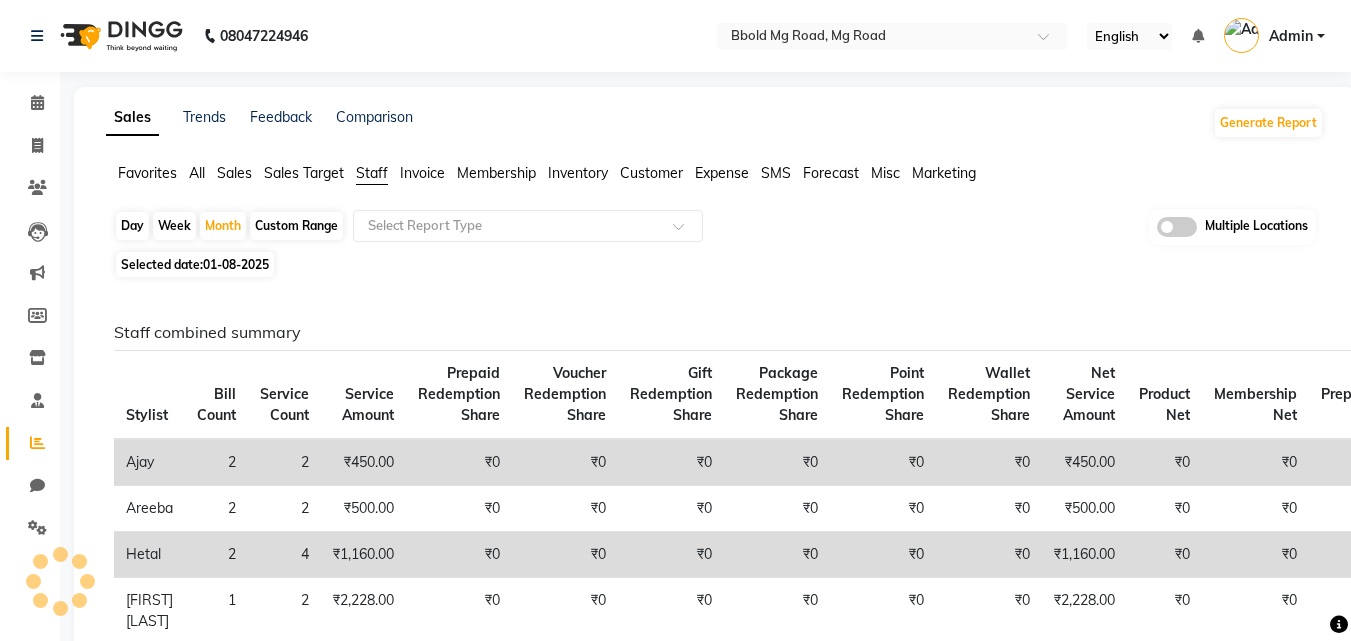 scroll, scrollTop: 0, scrollLeft: 0, axis: both 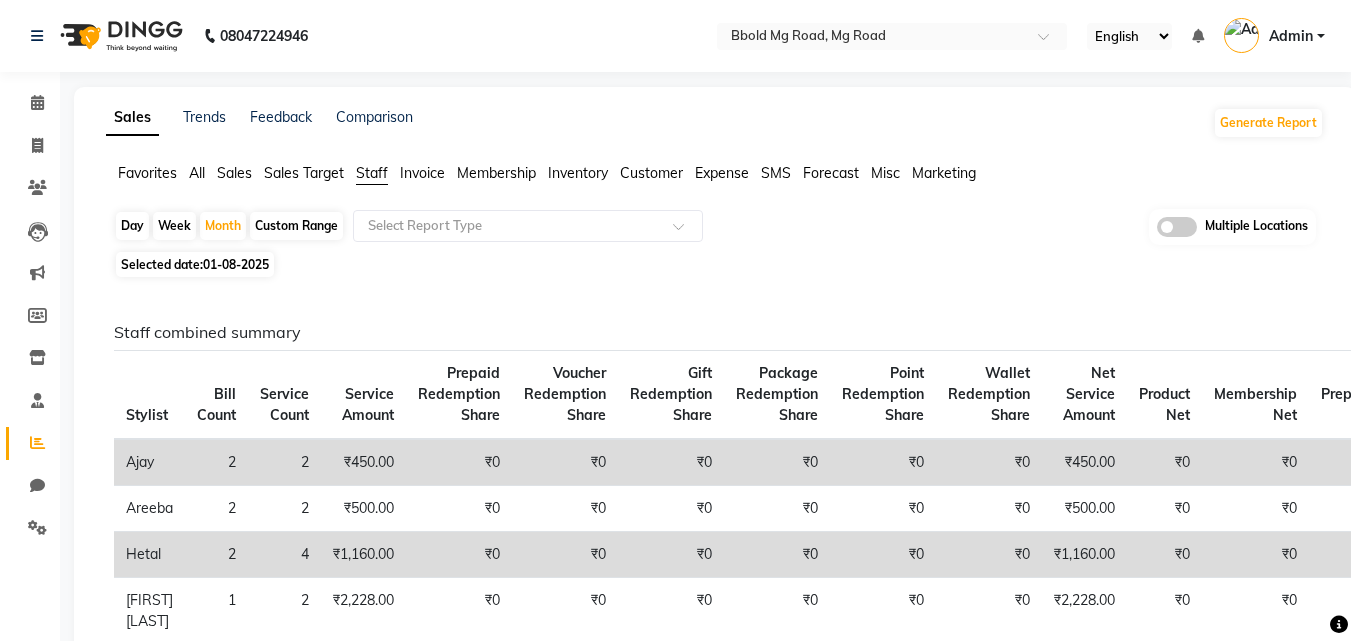 click on "01-08-2025" 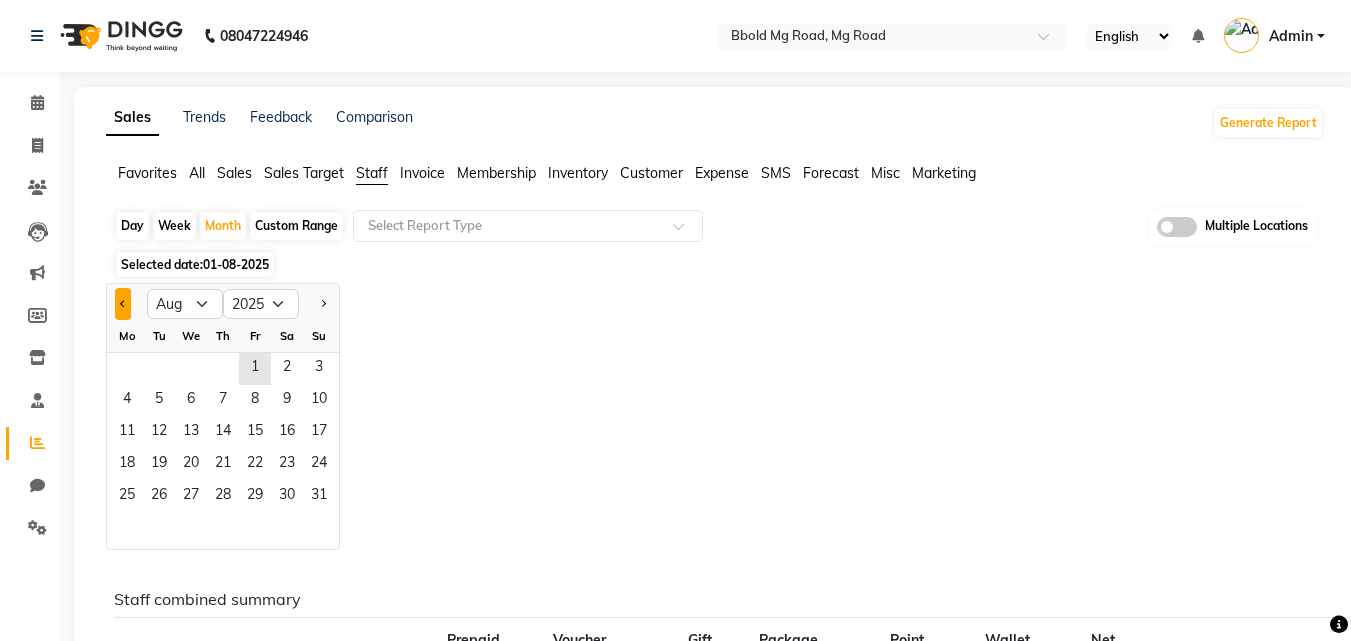 click 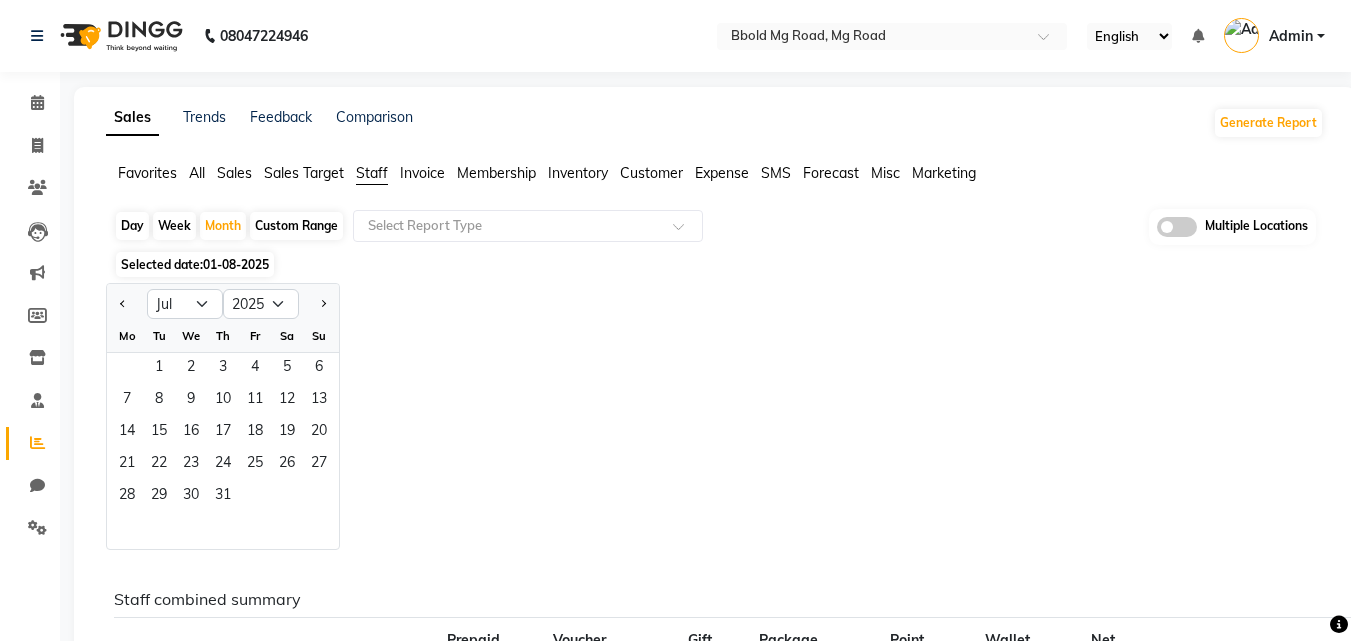 click on "1   2   3   4   5   6" 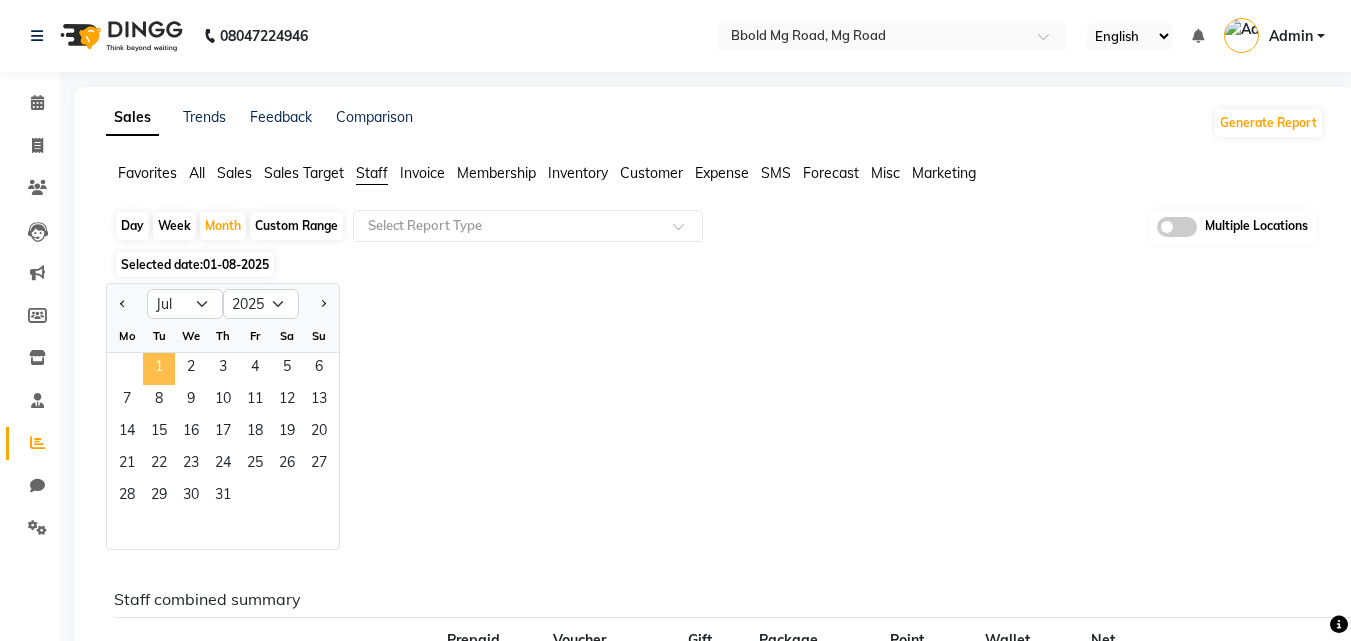 click on "1" 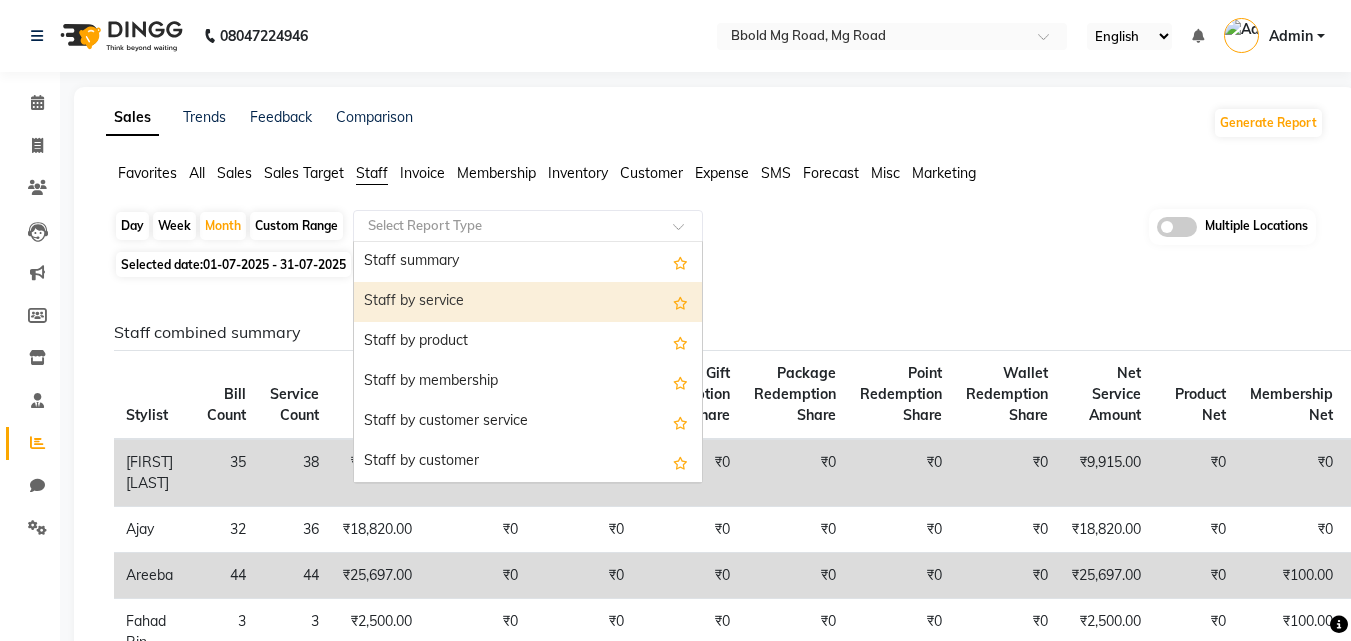 drag, startPoint x: 623, startPoint y: 233, endPoint x: 633, endPoint y: 311, distance: 78.63841 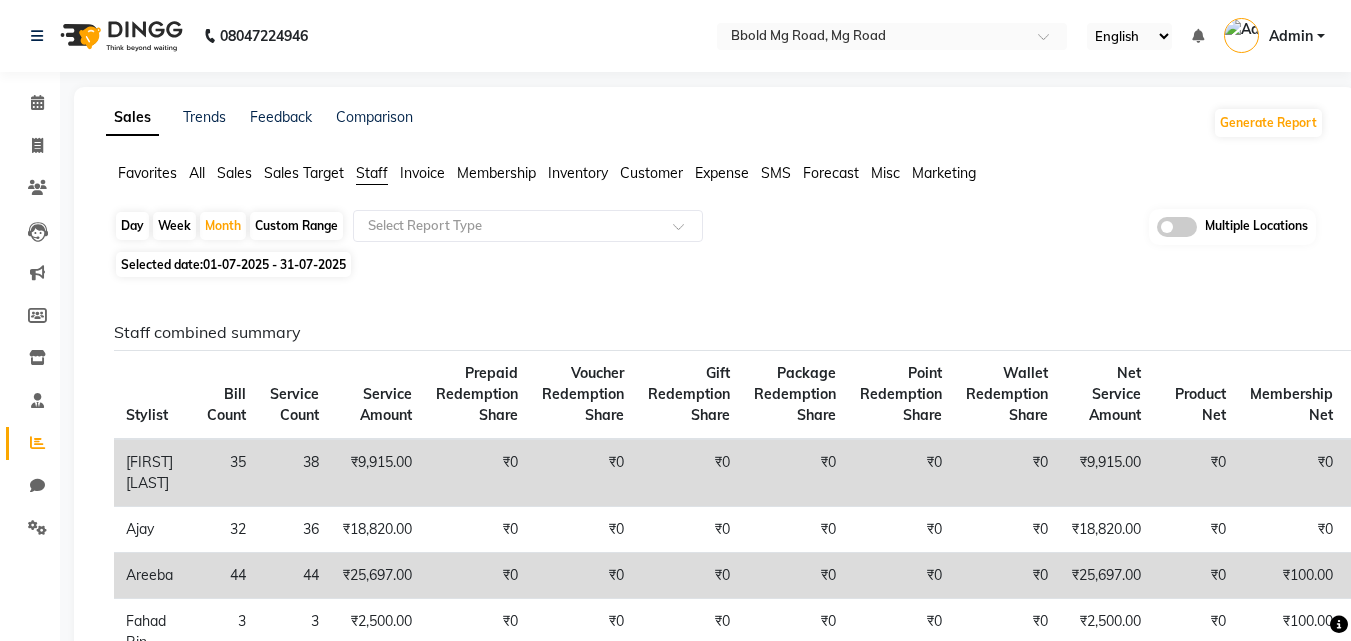 click on "Selected date:  01-07-2025 - 31-07-2025" 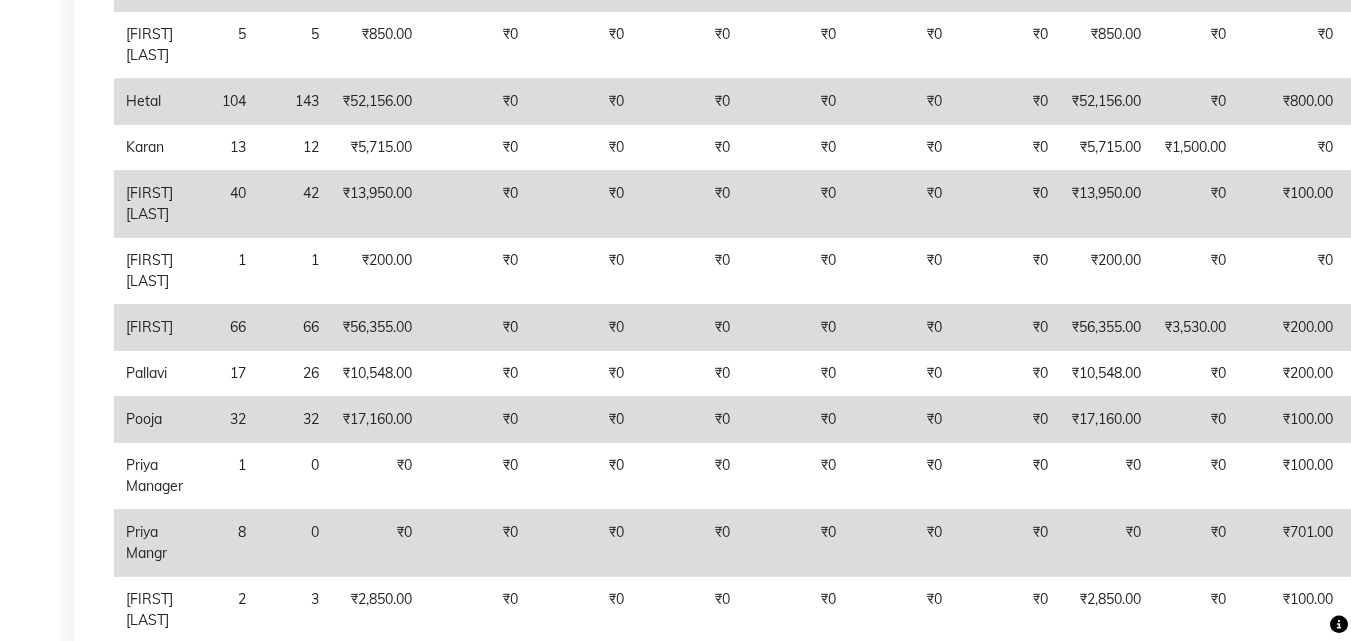 scroll, scrollTop: 720, scrollLeft: 0, axis: vertical 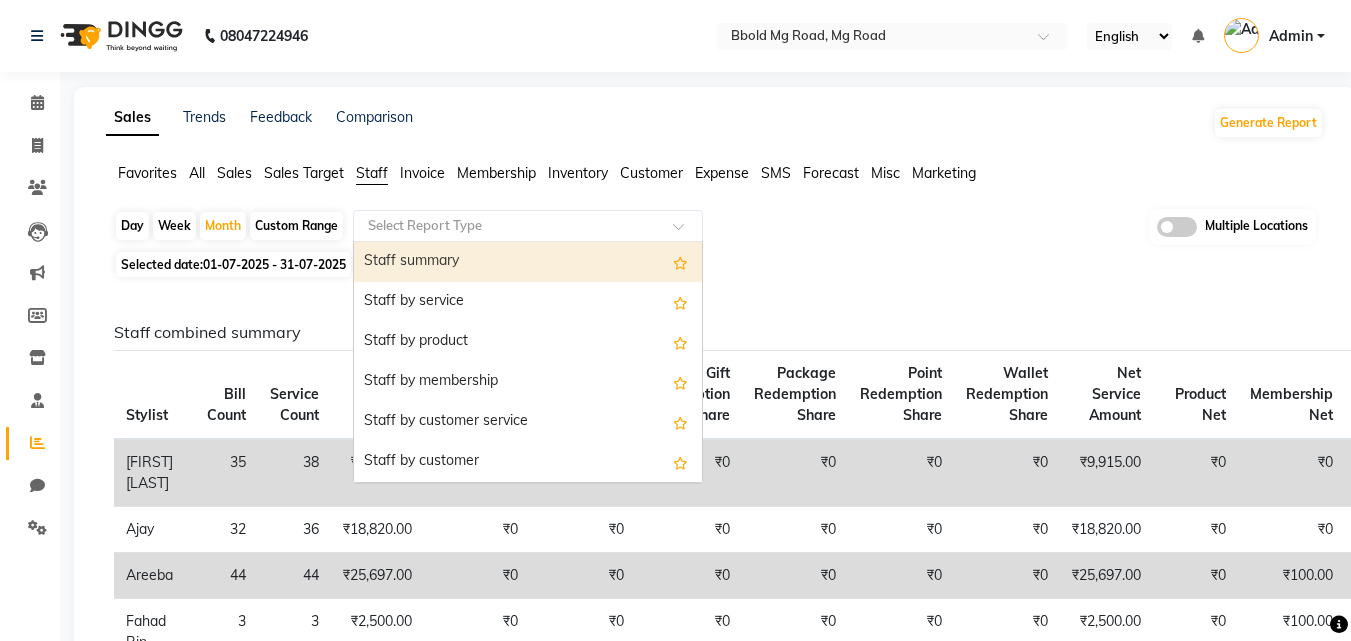 click 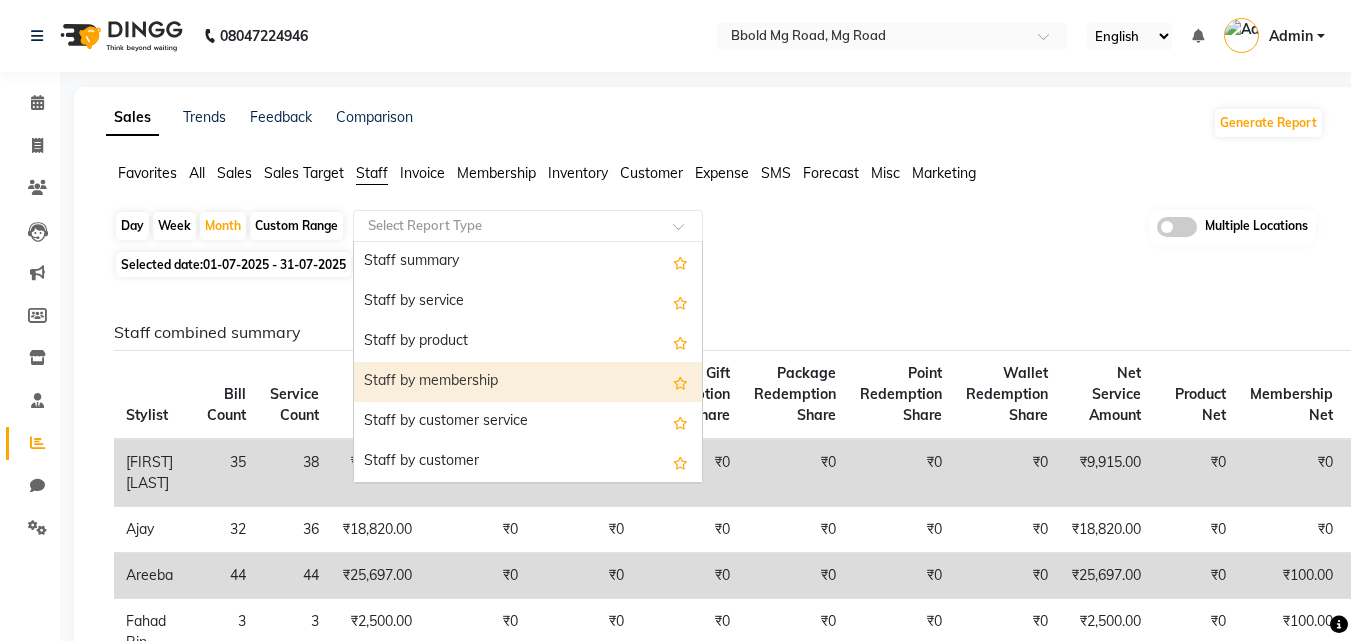 click on "Staff by membership" at bounding box center (528, 382) 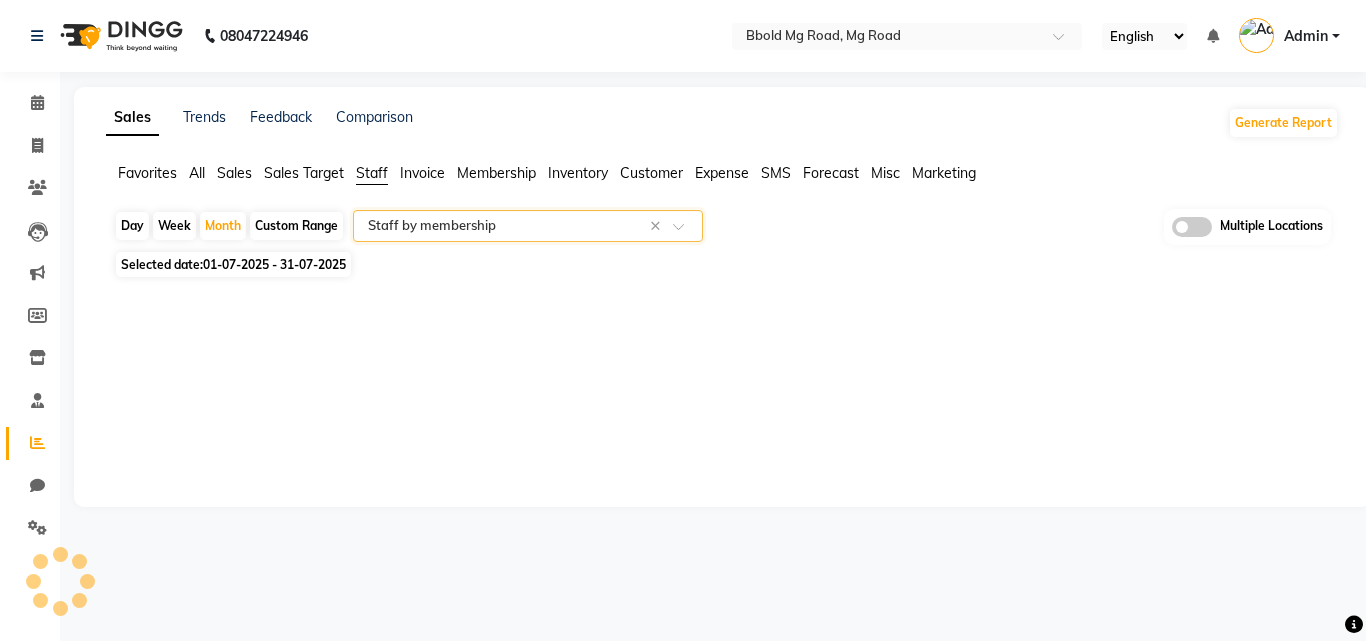 select on "full_report" 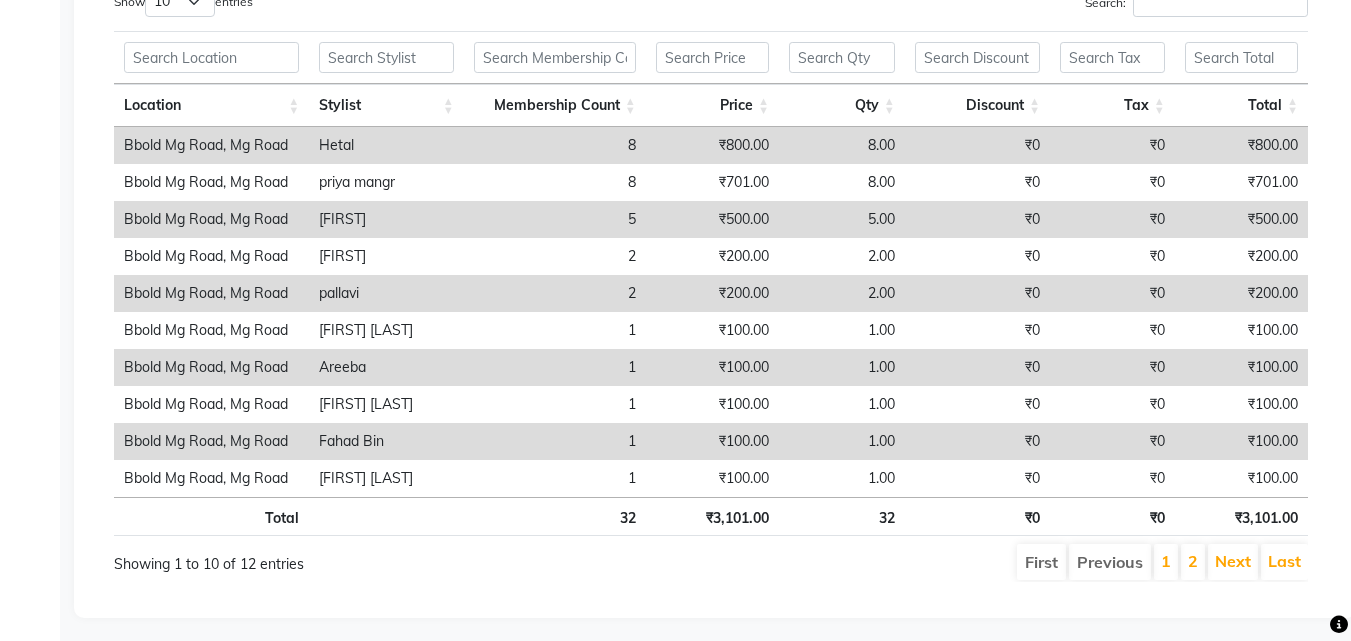 scroll, scrollTop: 1117, scrollLeft: 0, axis: vertical 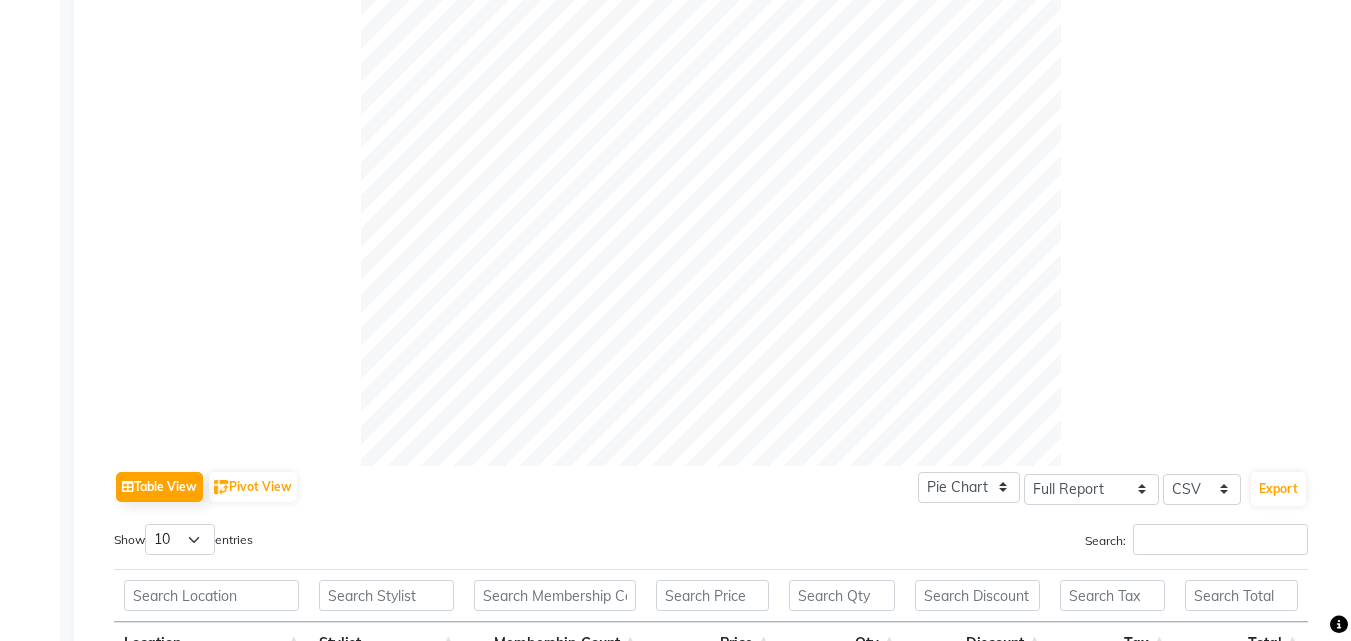 click on "Sales Trends Feedback Comparison Generate Report Favorites All Sales Sales Target Staff Invoice Membership Inventory Customer Expense SMS Forecast Misc Marketing  Day   Week   Month   Custom Range  Select Report Type × Staff by membership × Multiple Locations Selected date:  01-07-2025 - 31-07-2025   Table View   Pivot View  Pie Chart Bar Chart Select Full Report Filtered Report Select CSV PDF  Export  Show  10 25 50 100  entries Search: Location Stylist Membership Count Price Qty Discount Tax Total Location Stylist Membership Count Price Qty Discount Tax Total Total 32 ₹3,101.00 32 ₹0 ₹0 ₹3,101.00 Bbold Mg Road, Mg Road Hetal  8 ₹800.00 8.00 ₹0 ₹0 ₹800.00 Bbold Mg Road, Mg Road priya mangr 8 ₹701.00 8.00 ₹0 ₹0 ₹701.00 Bbold Mg Road, Mg Road Samiya  5 ₹500.00 5.00 ₹0 ₹0 ₹500.00 Bbold Mg Road, Mg Road Nadeem  2 ₹200.00 2.00 ₹0 ₹0 ₹200.00 Bbold Mg Road, Mg Road pallavi 2 ₹200.00 2.00 ₹0 ₹0 ₹200.00 Bbold Mg Road, Mg Road Rihan Qureshi  1 ₹100.00 1.00 ₹0 1 1" 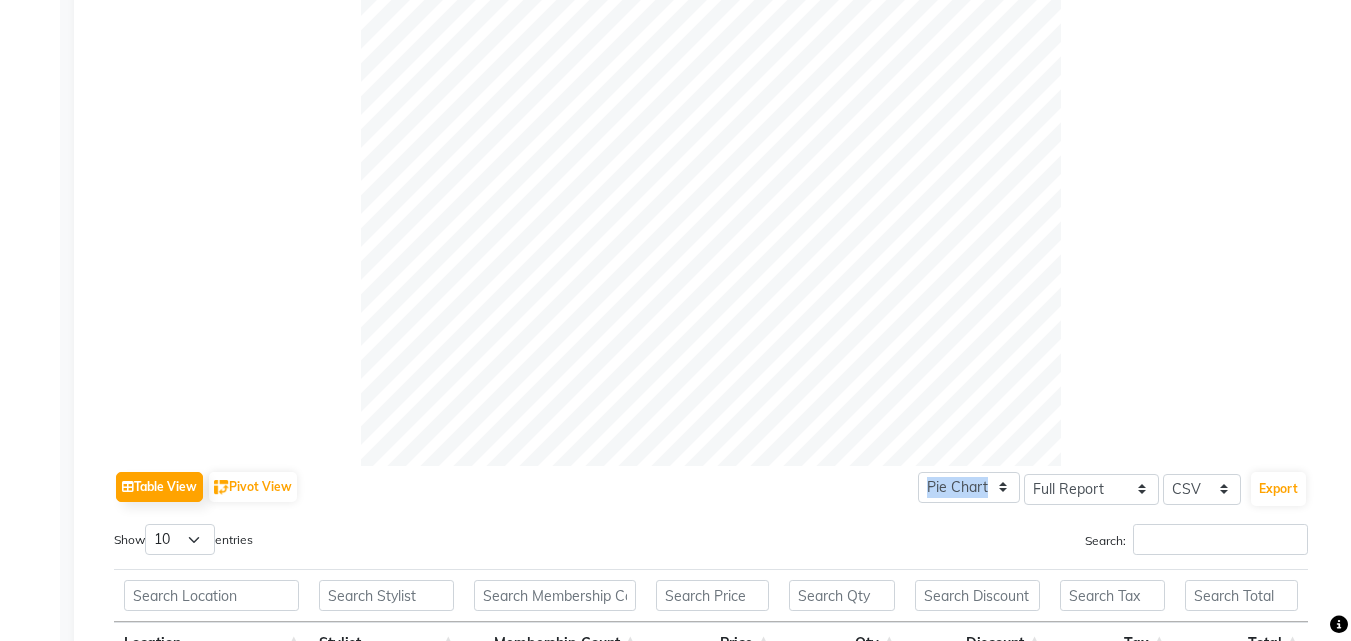 scroll, scrollTop: 0, scrollLeft: 0, axis: both 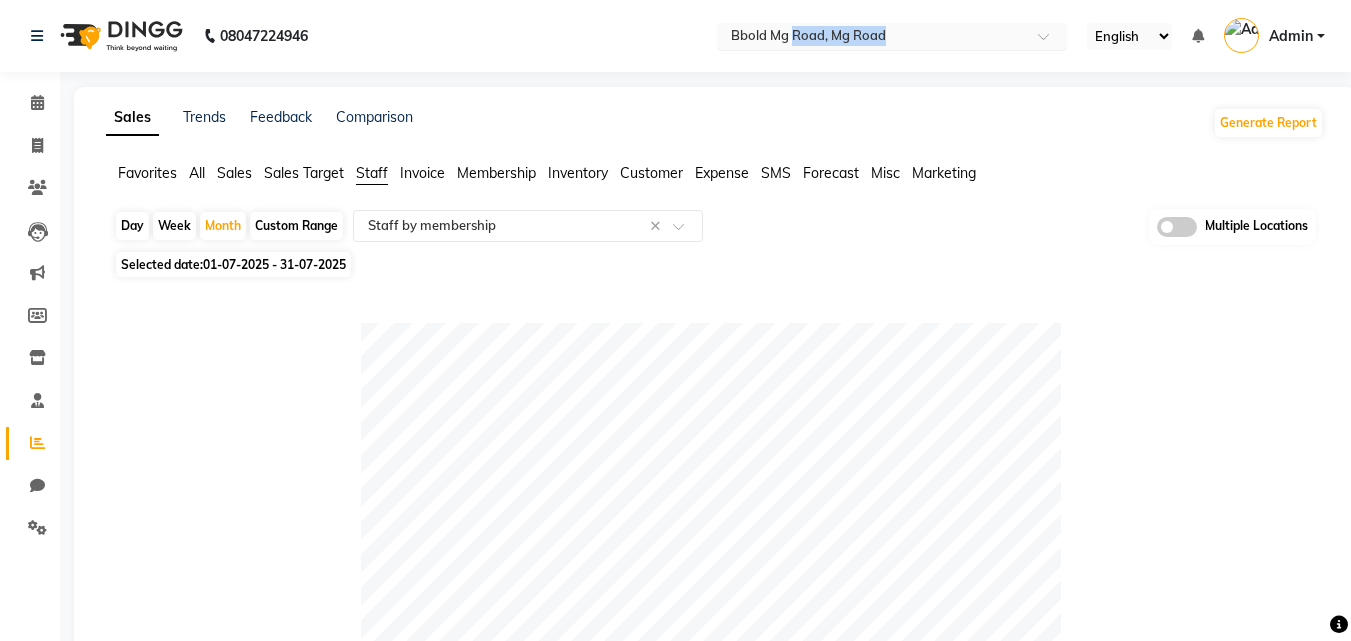drag, startPoint x: 798, startPoint y: 16, endPoint x: 799, endPoint y: 35, distance: 19.026299 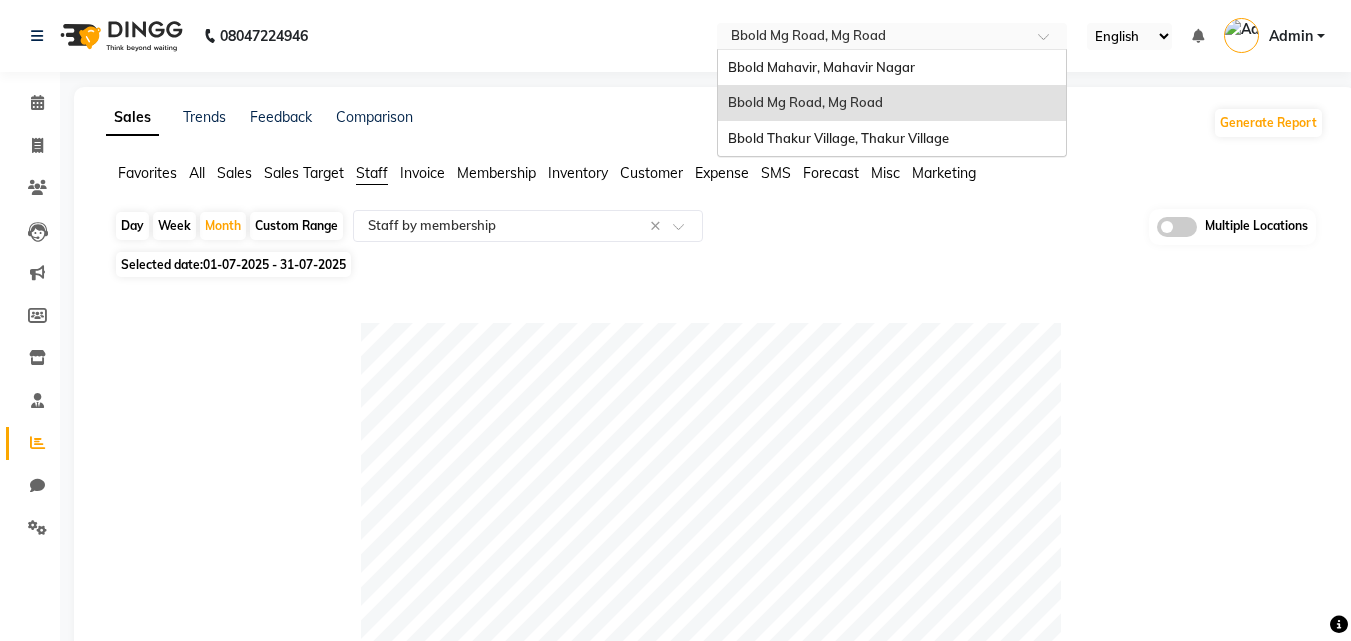 click at bounding box center (872, 38) 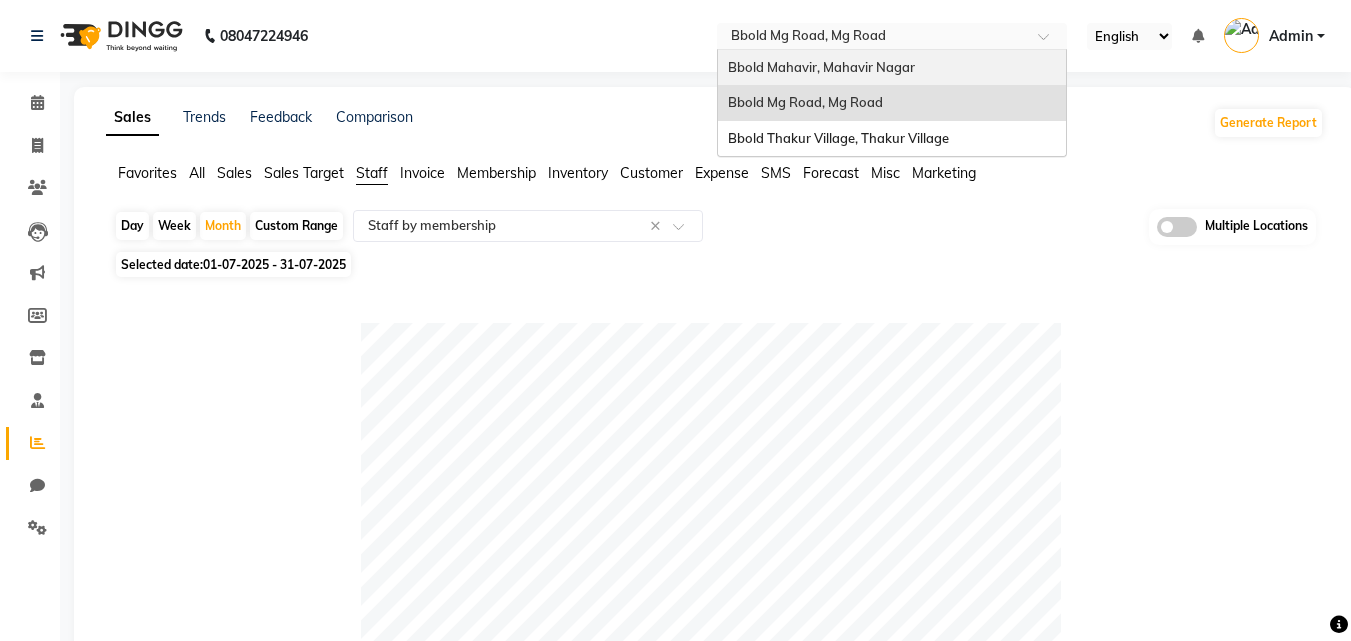 click on "Bbold Mahavir, Mahavir Nagar" at bounding box center (892, 68) 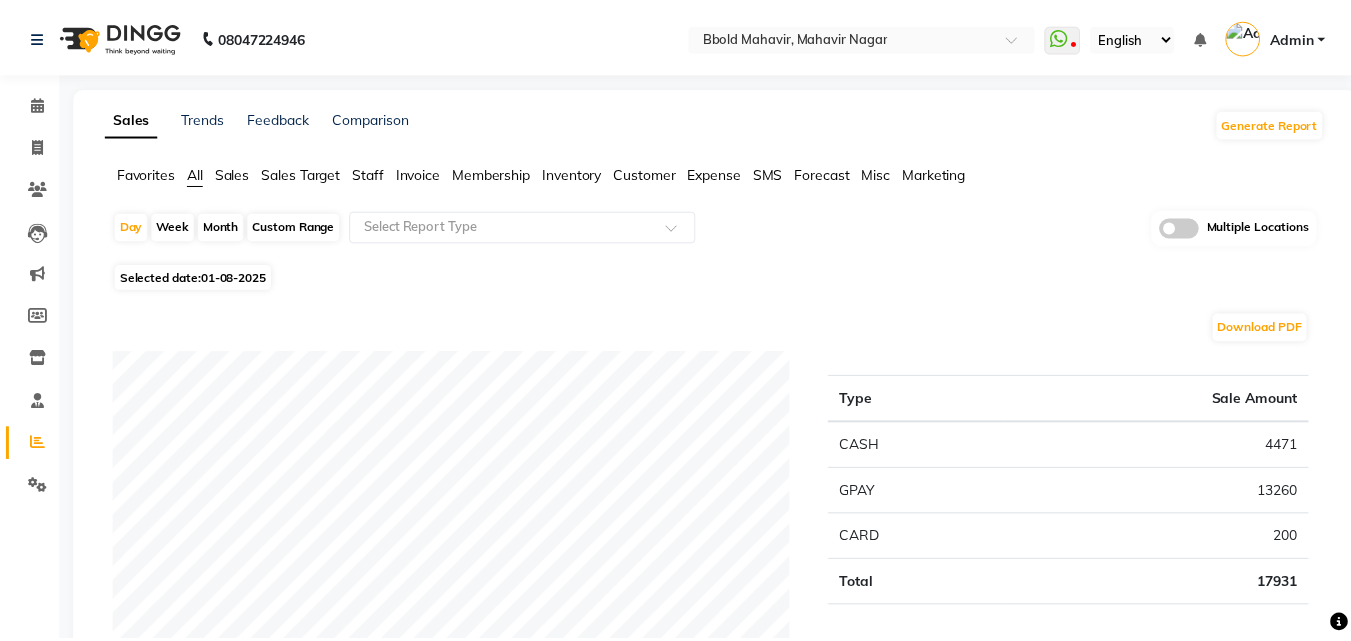 scroll, scrollTop: 0, scrollLeft: 0, axis: both 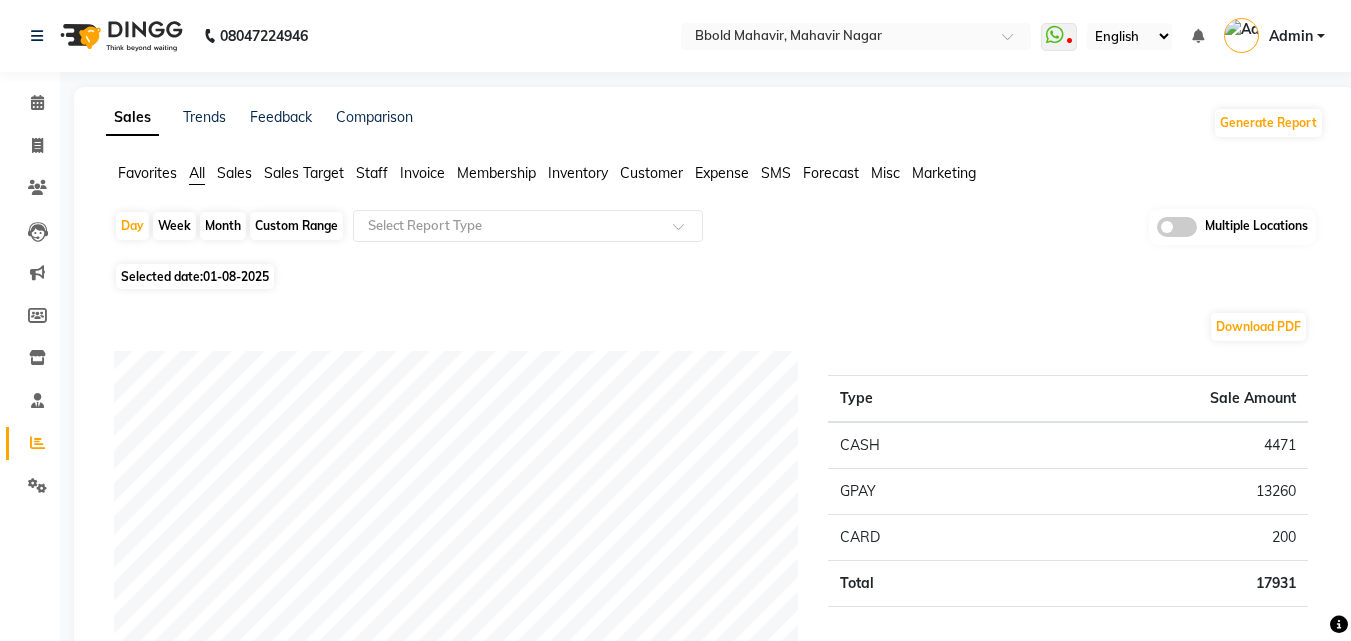 click on "Staff" 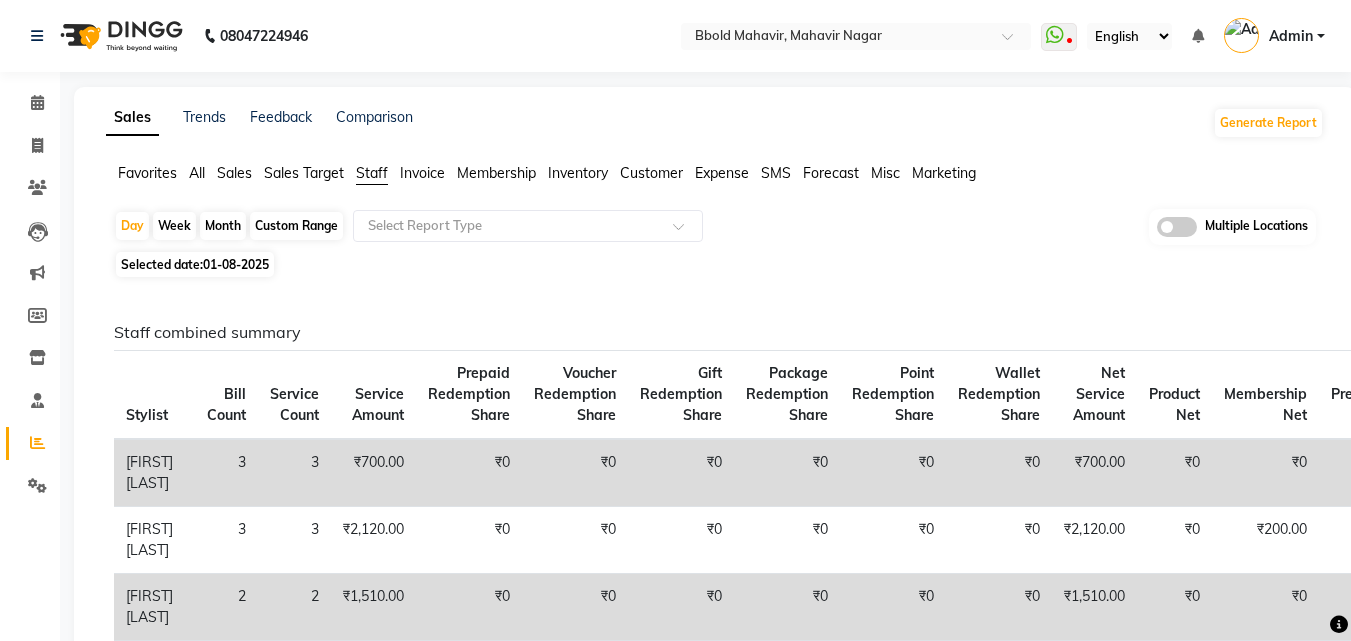 click on "Month" 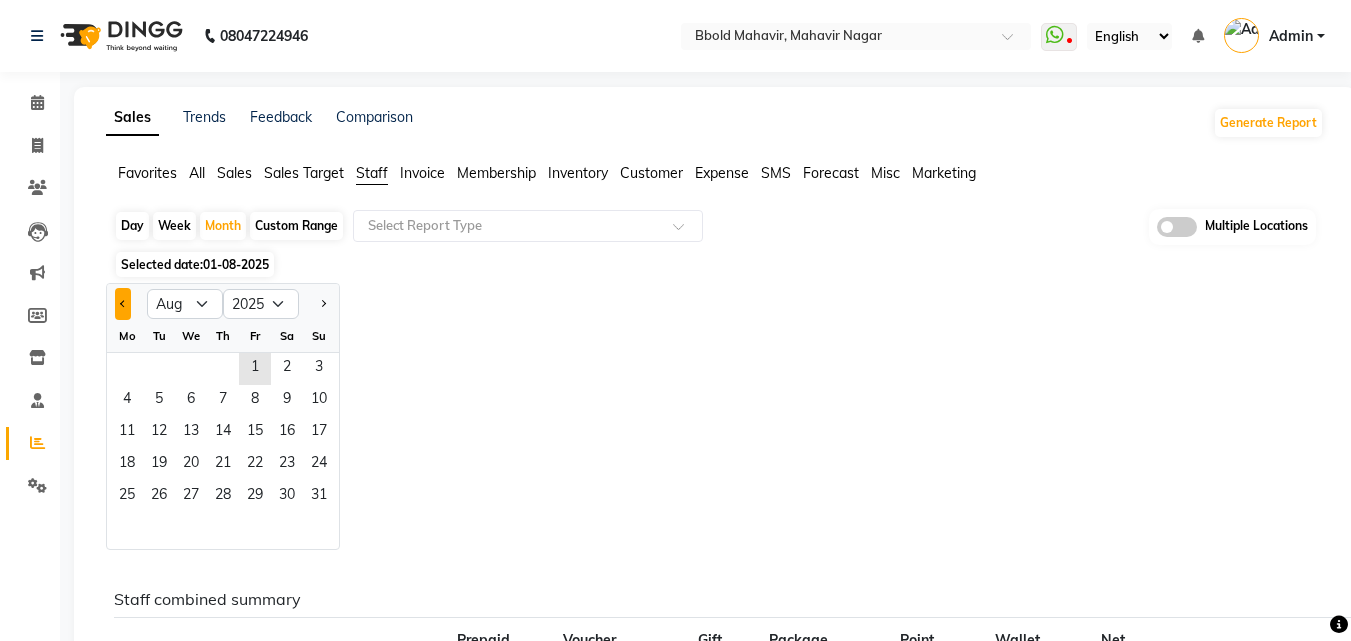 click 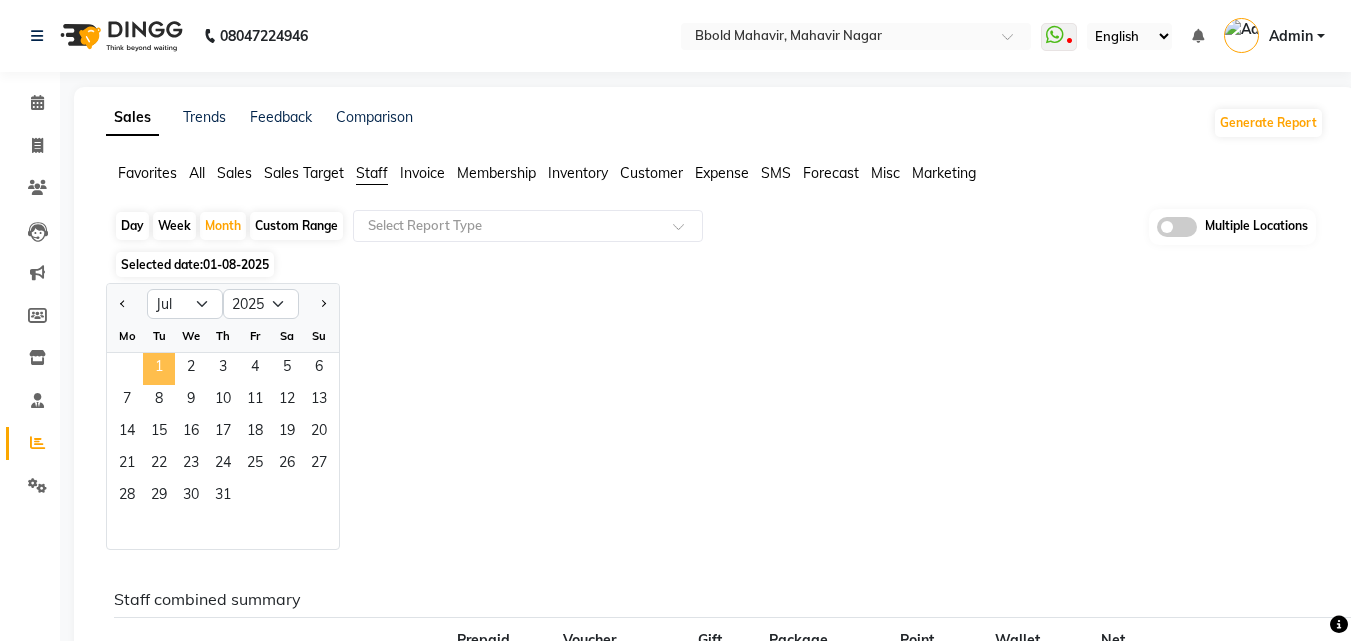 click on "1" 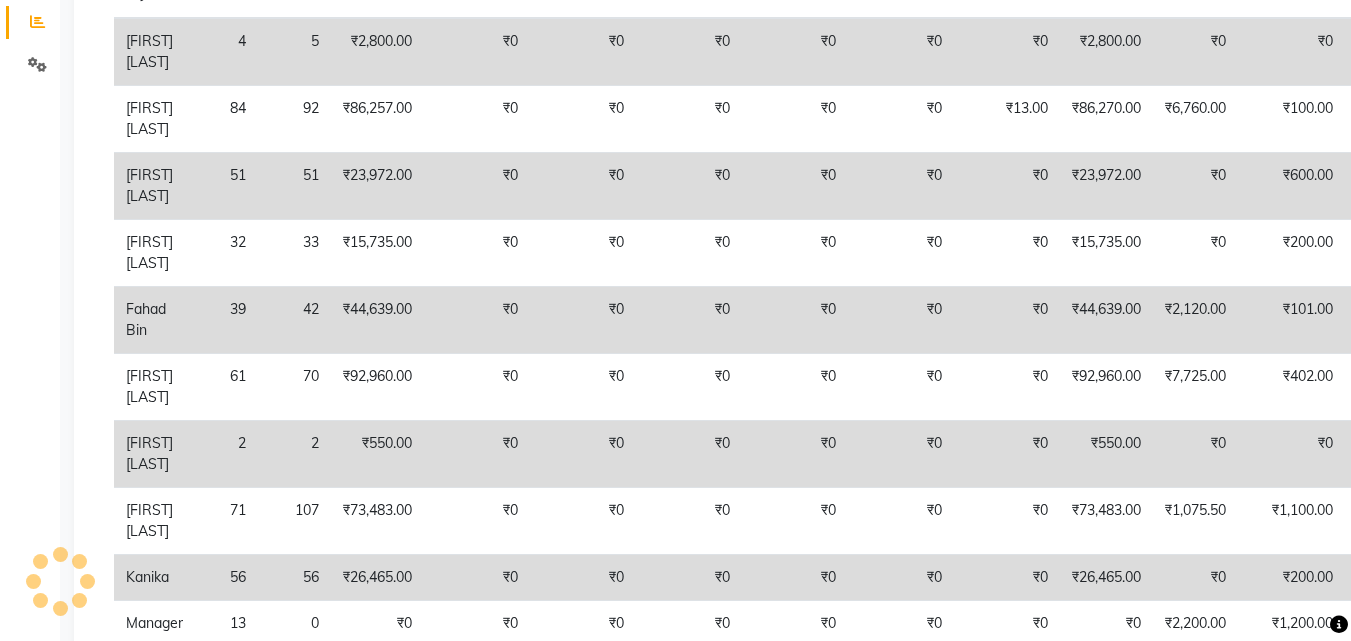 scroll, scrollTop: 440, scrollLeft: 0, axis: vertical 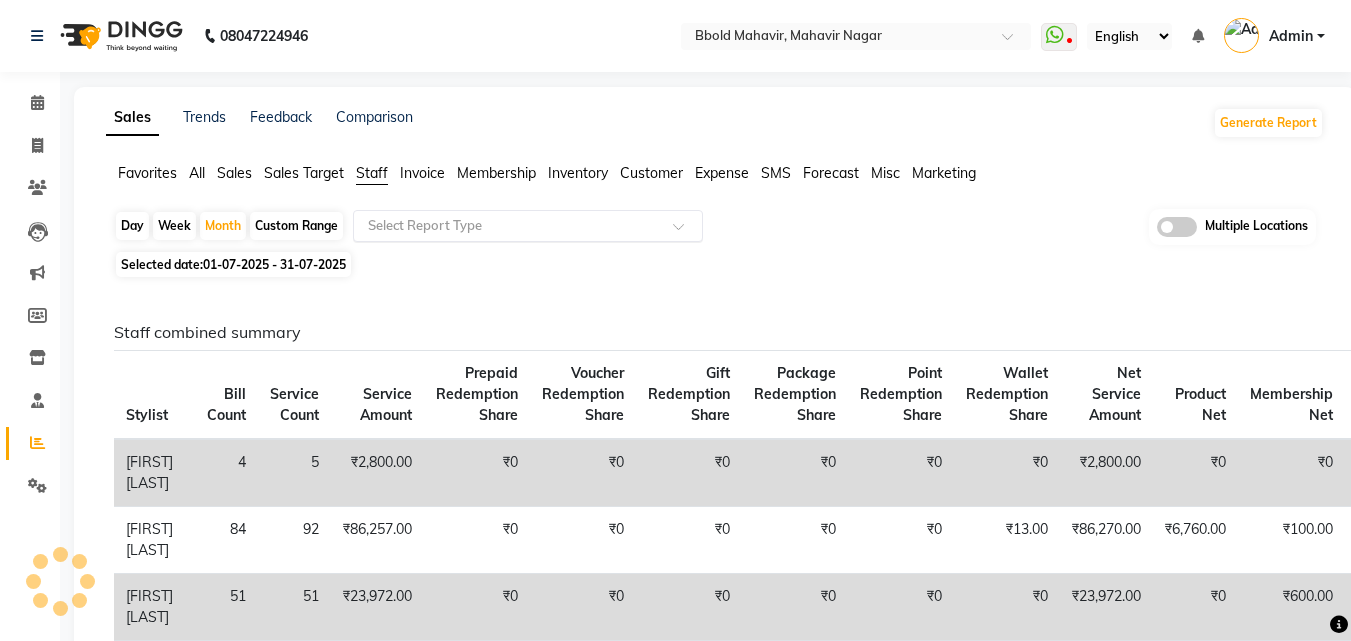 click 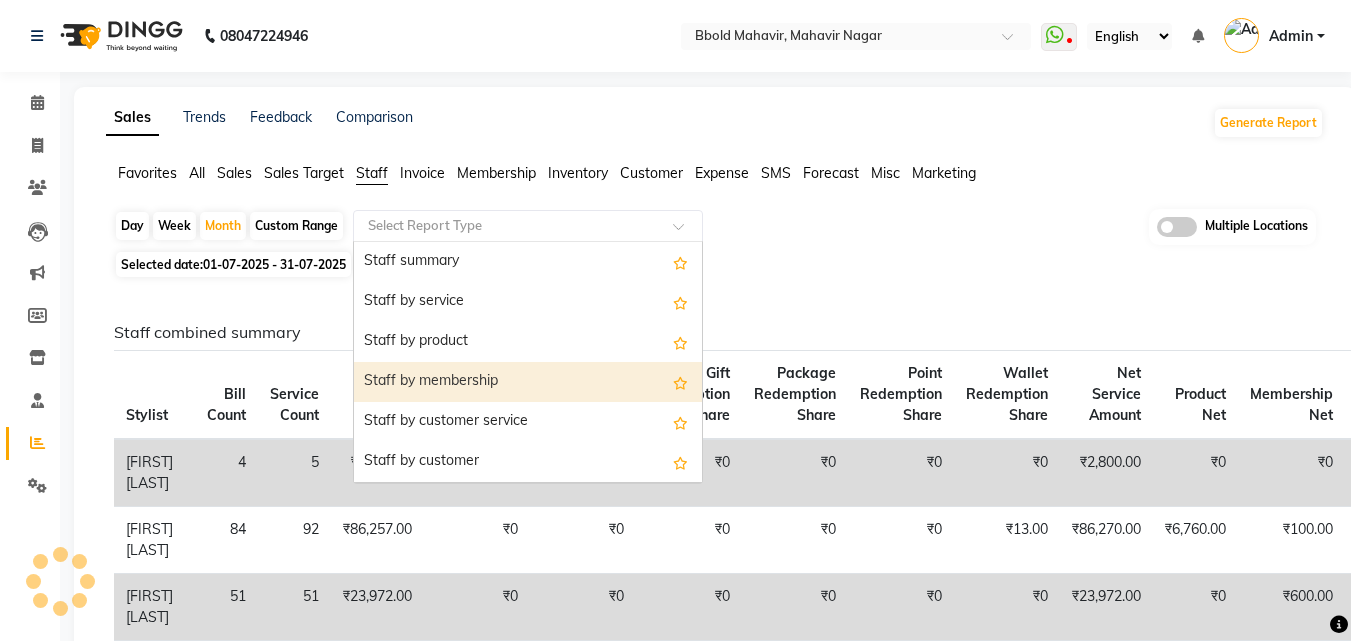 click on "Staff by membership" at bounding box center [528, 382] 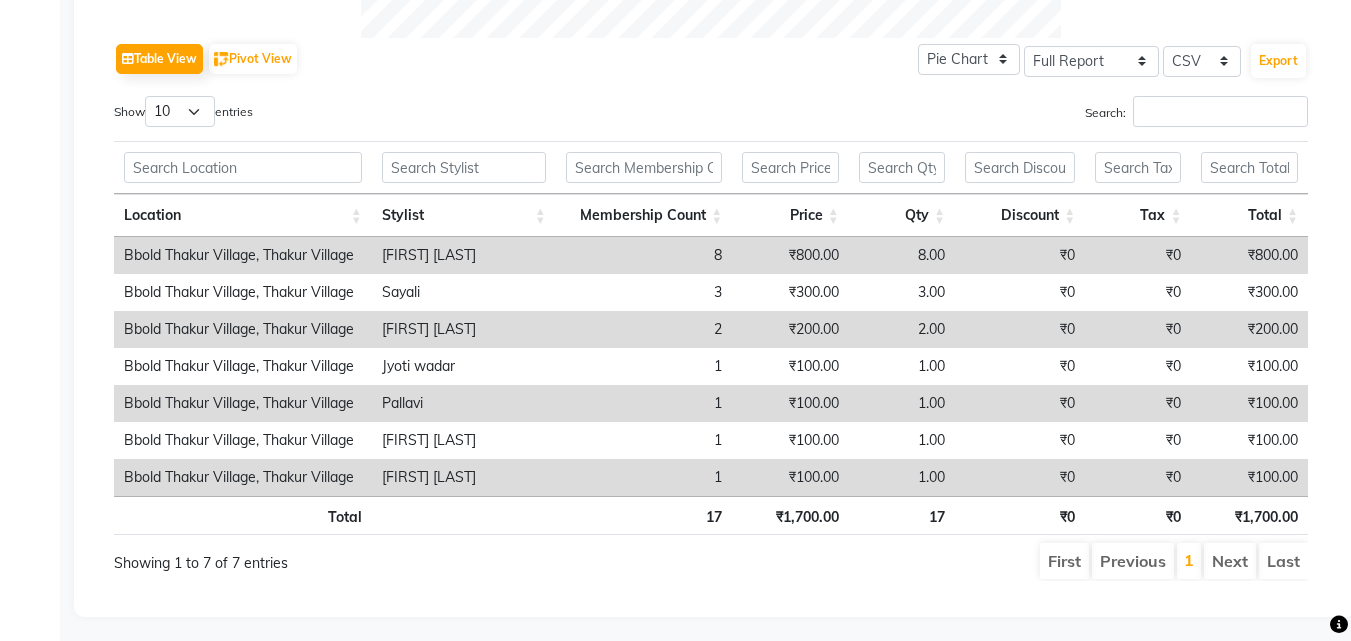 scroll, scrollTop: 987, scrollLeft: 0, axis: vertical 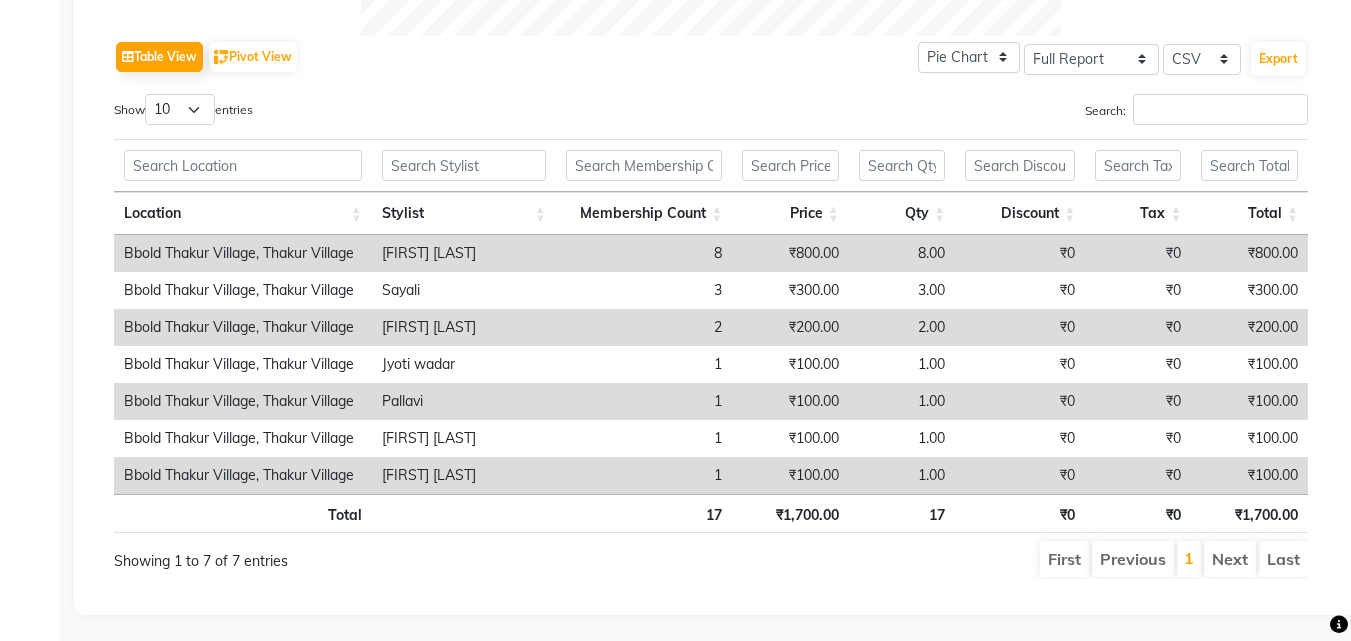 type on "\" 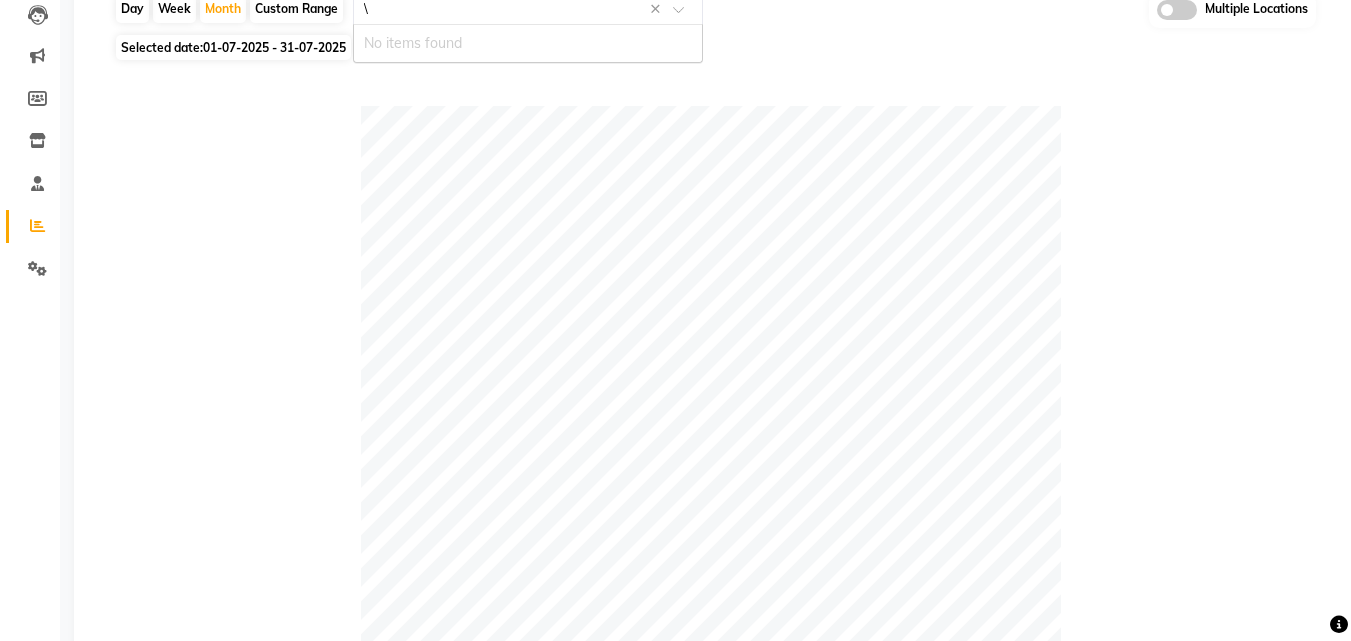 scroll, scrollTop: 216, scrollLeft: 0, axis: vertical 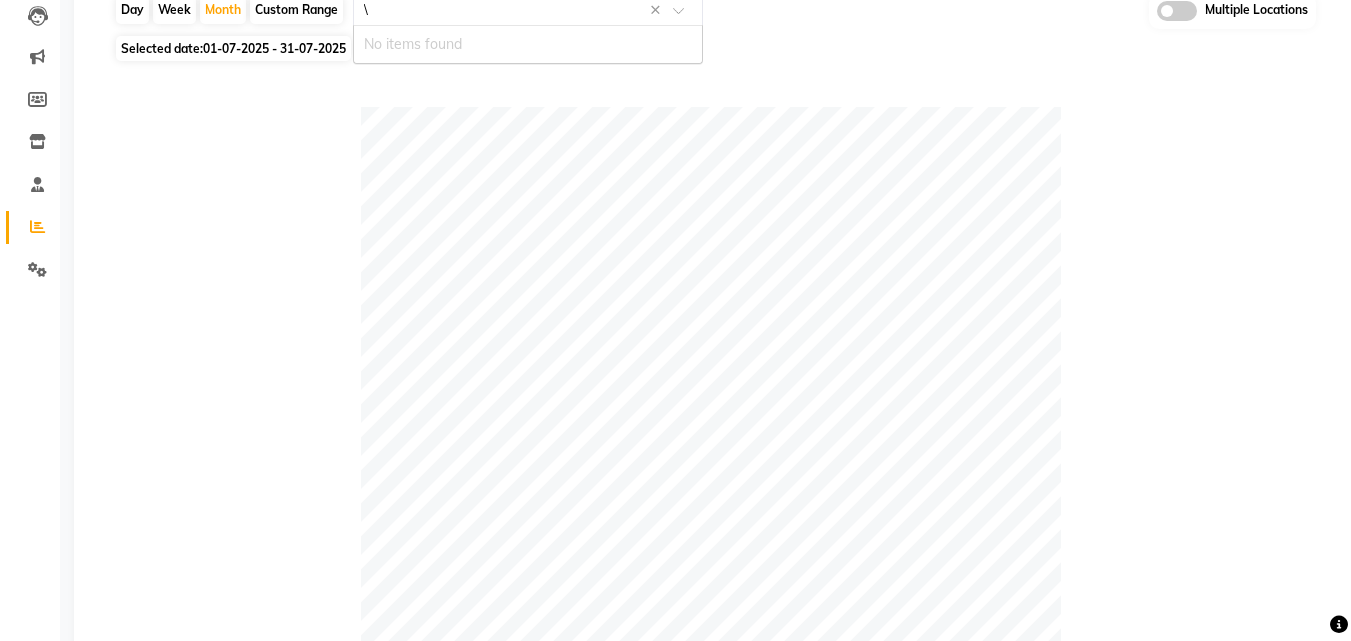 type 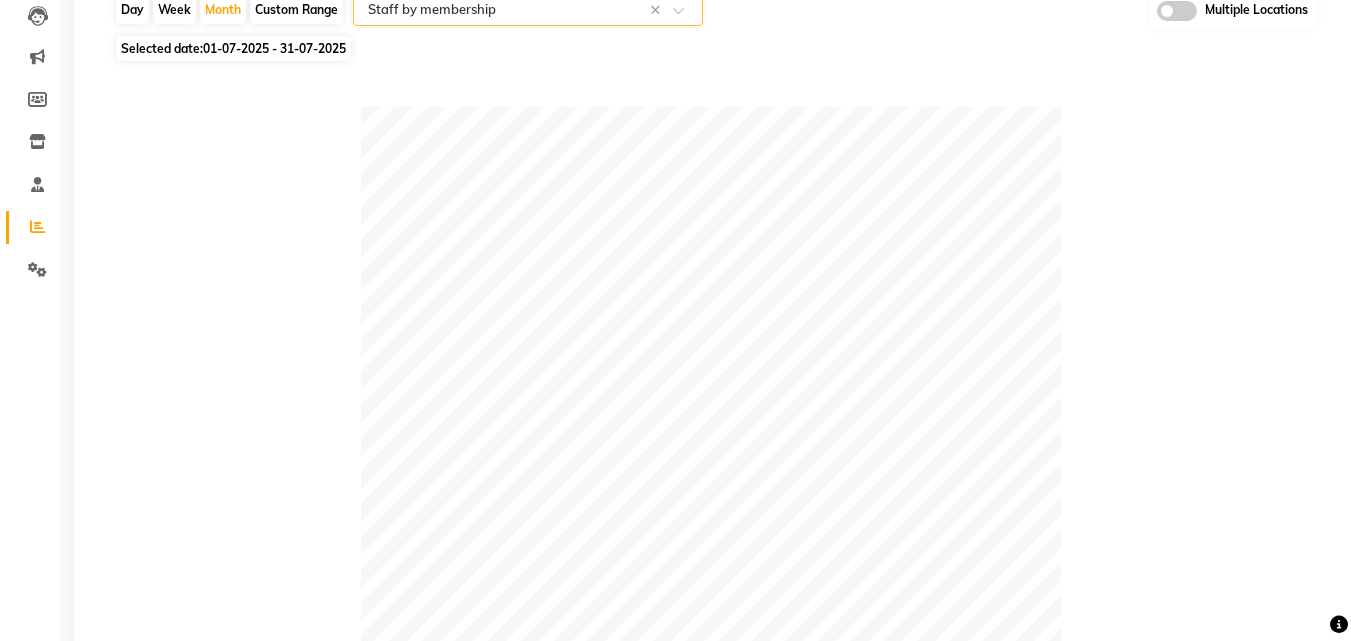 scroll, scrollTop: 0, scrollLeft: 0, axis: both 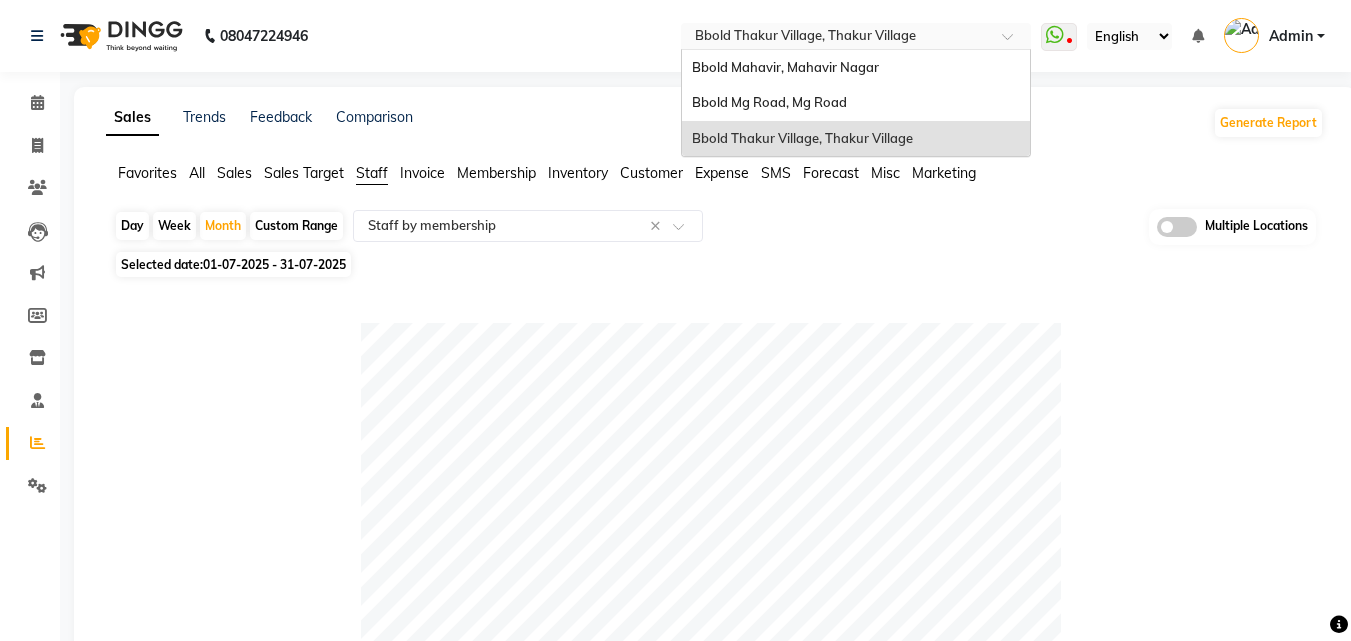click on "Select Location × Bbold Thakur Village, Thakur Village" at bounding box center (856, 36) 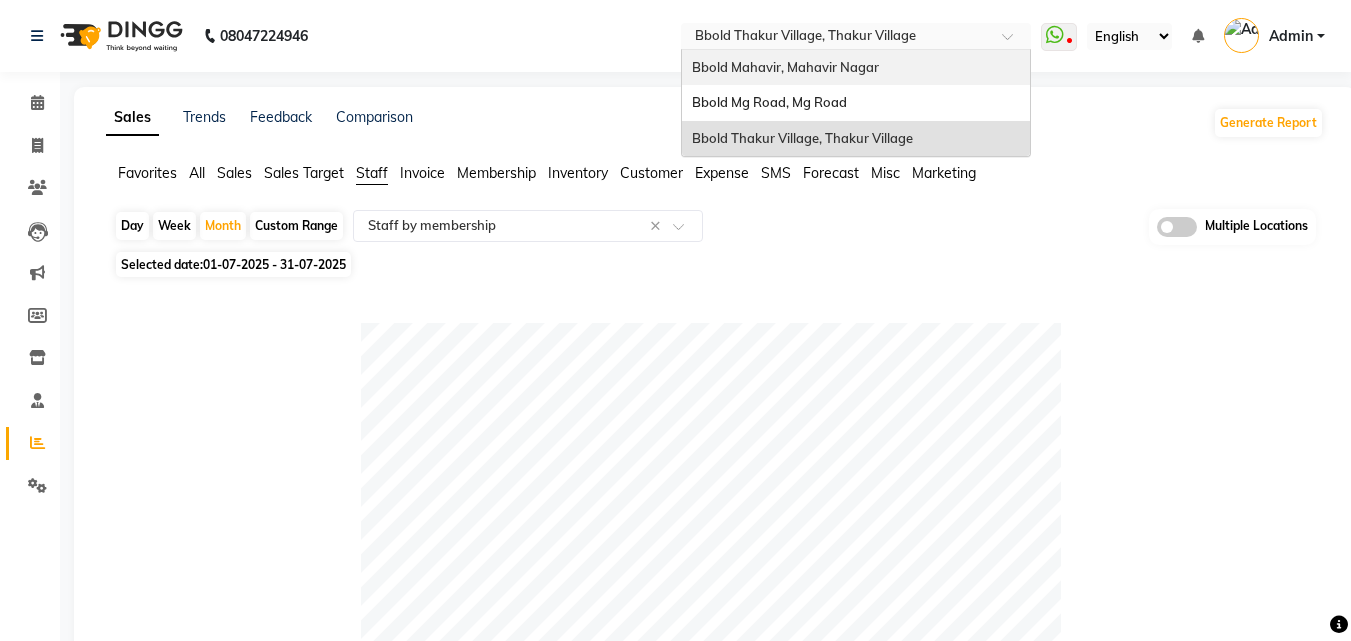 click on "Bbold Mahavir, Mahavir Nagar" at bounding box center (856, 68) 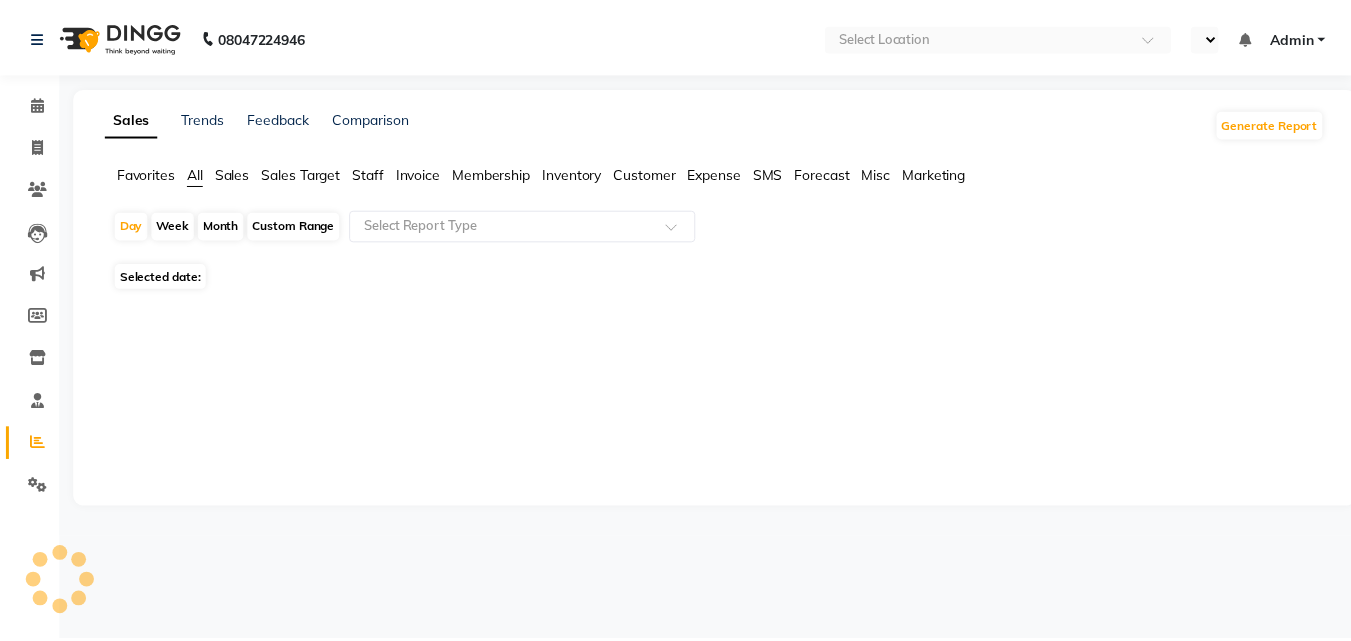 scroll, scrollTop: 0, scrollLeft: 0, axis: both 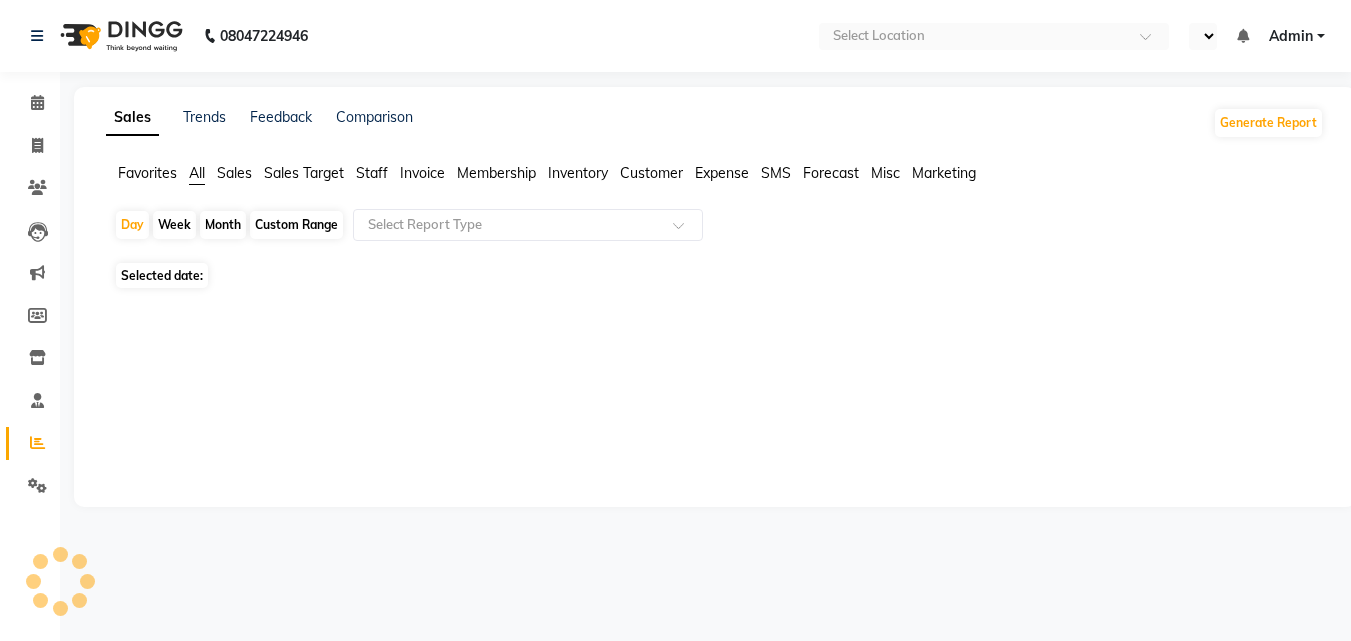 select on "en" 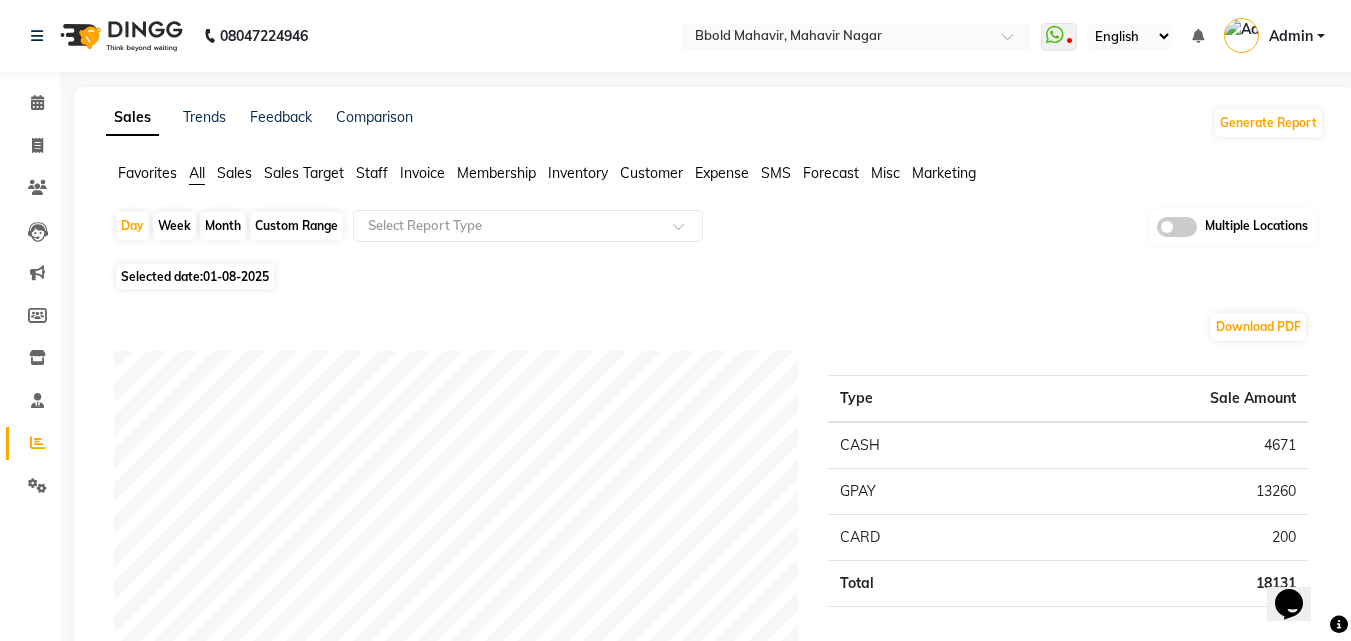 scroll, scrollTop: 0, scrollLeft: 0, axis: both 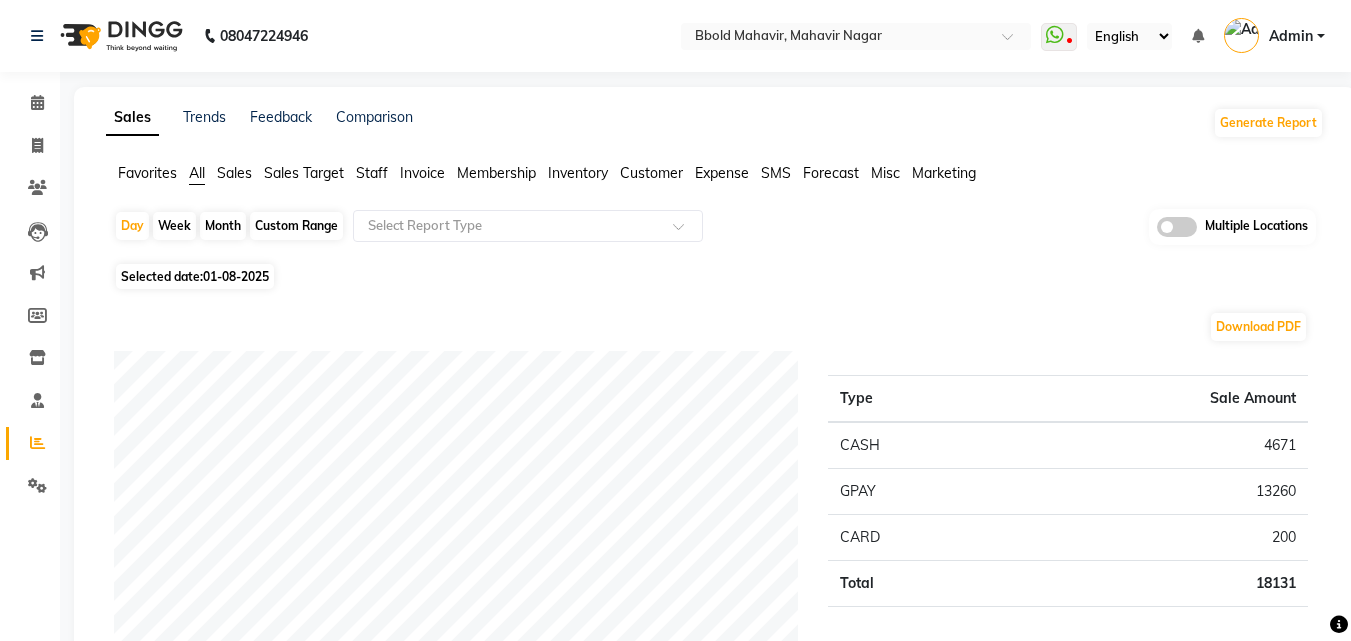 click on "Staff" 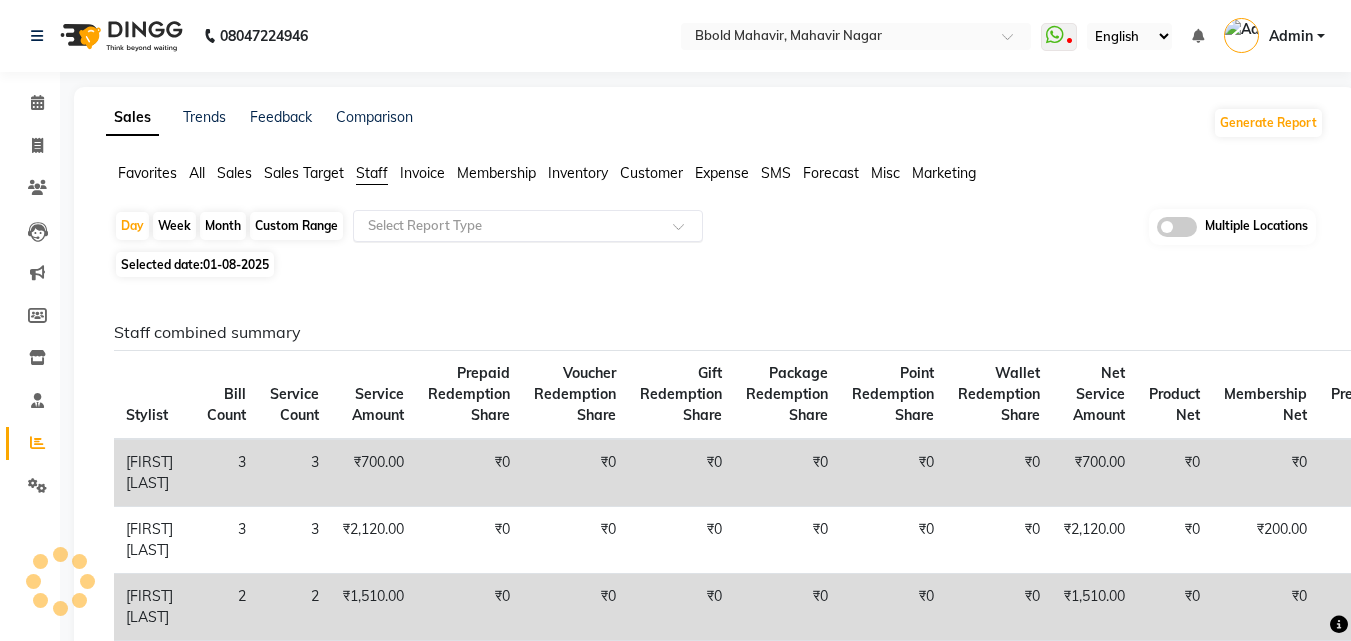 click 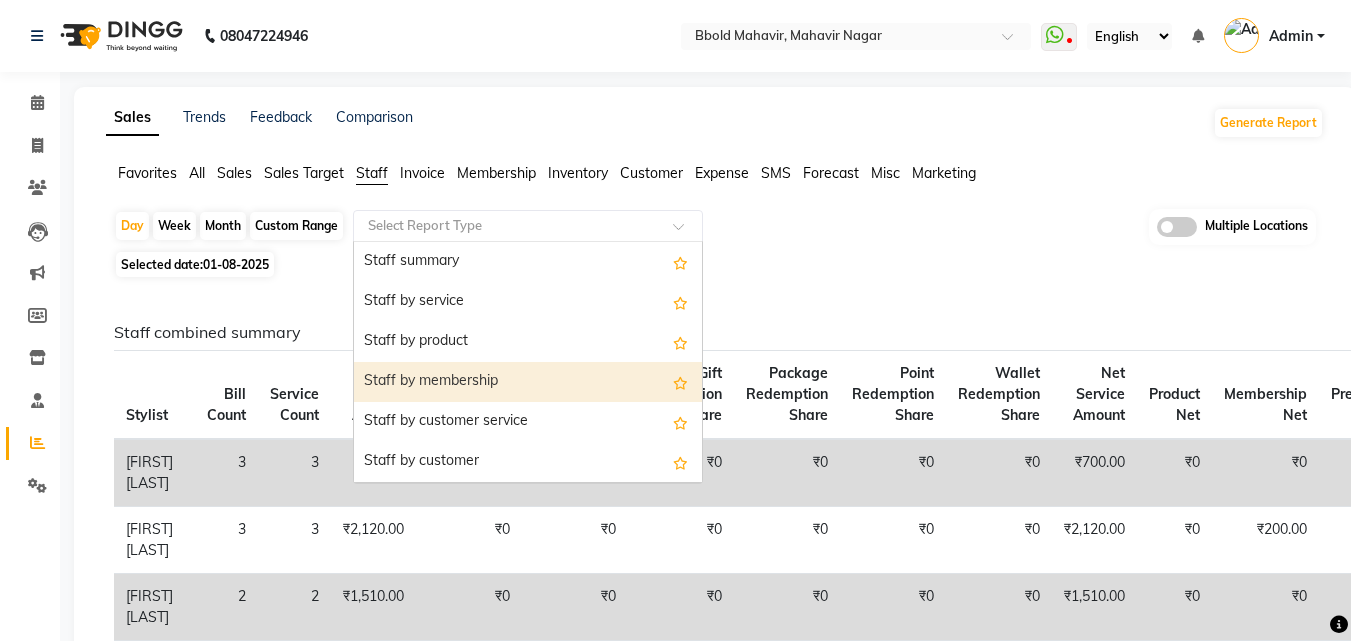 click on "Staff by membership" at bounding box center [528, 382] 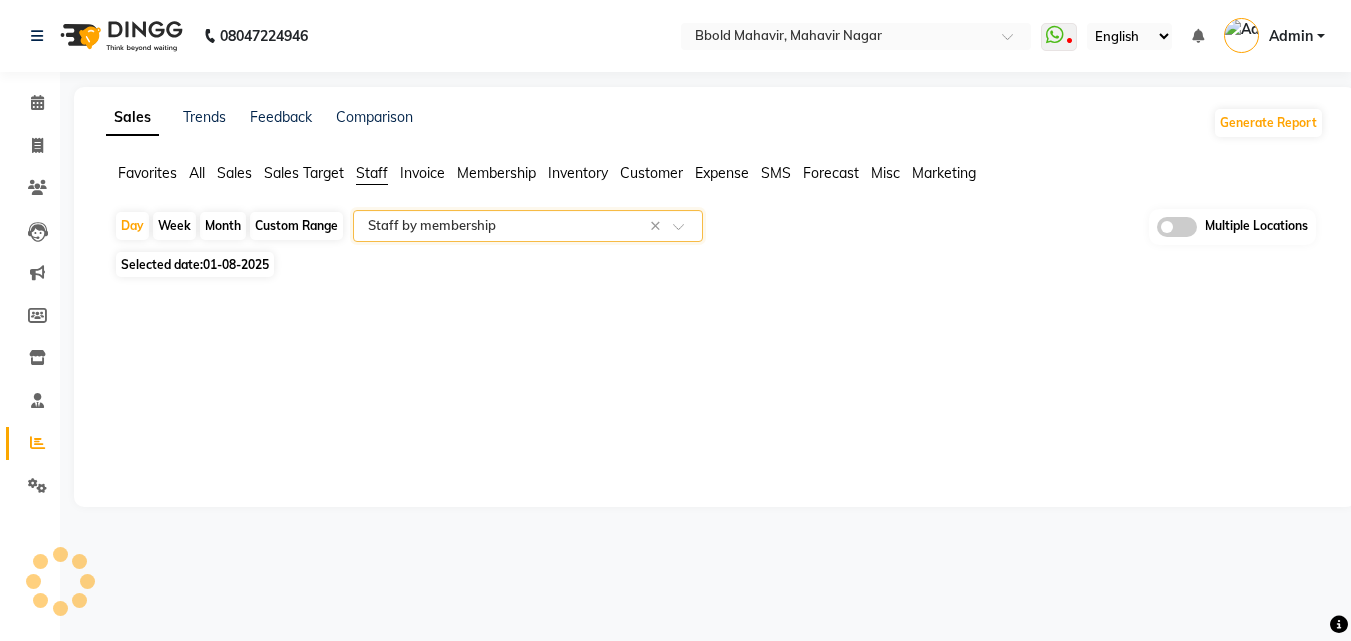 select on "full_report" 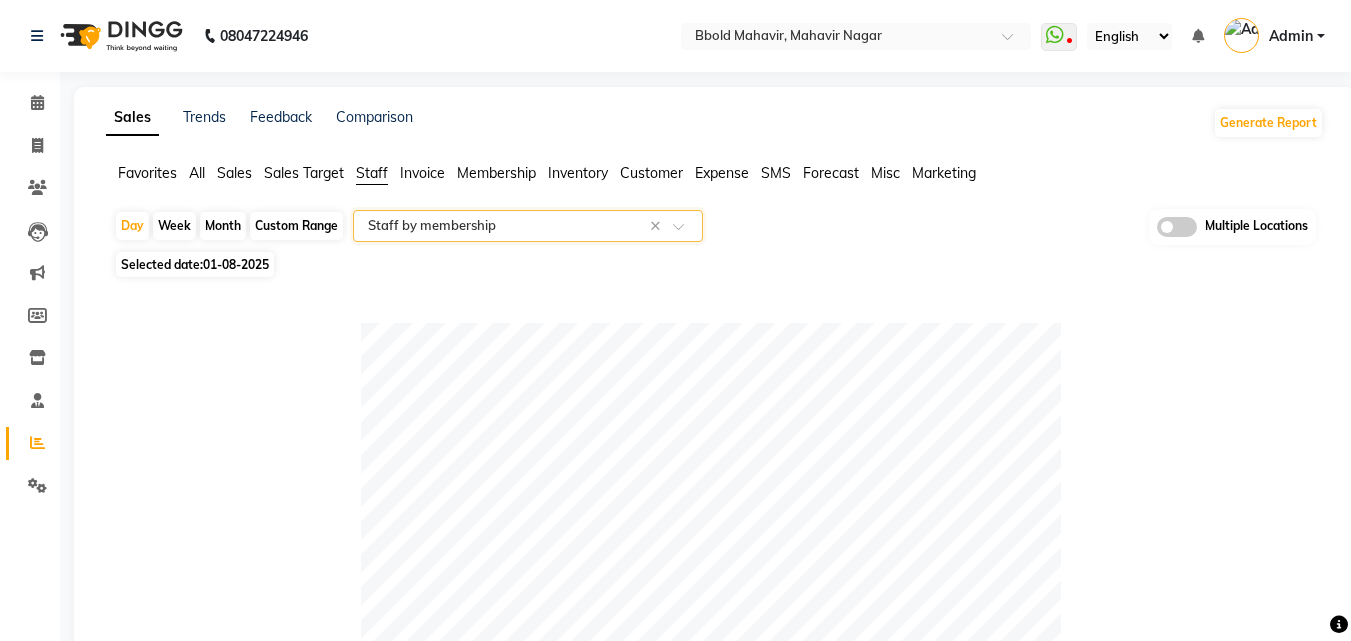 click on "Month" 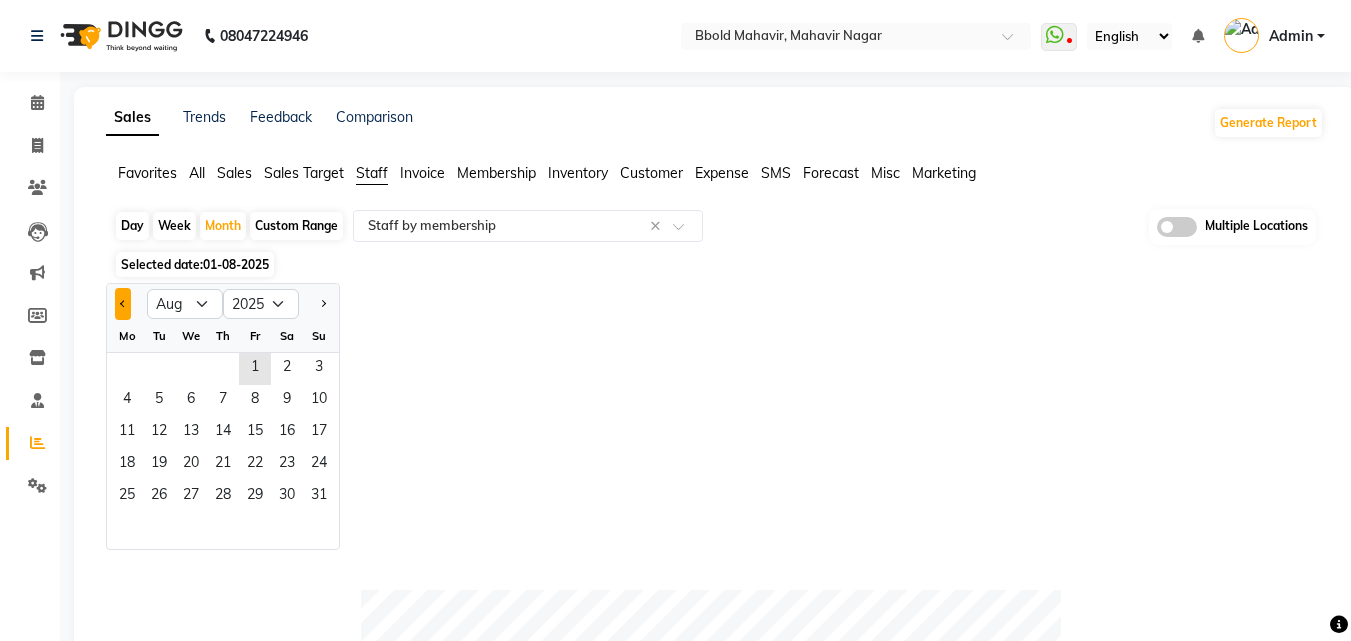 click 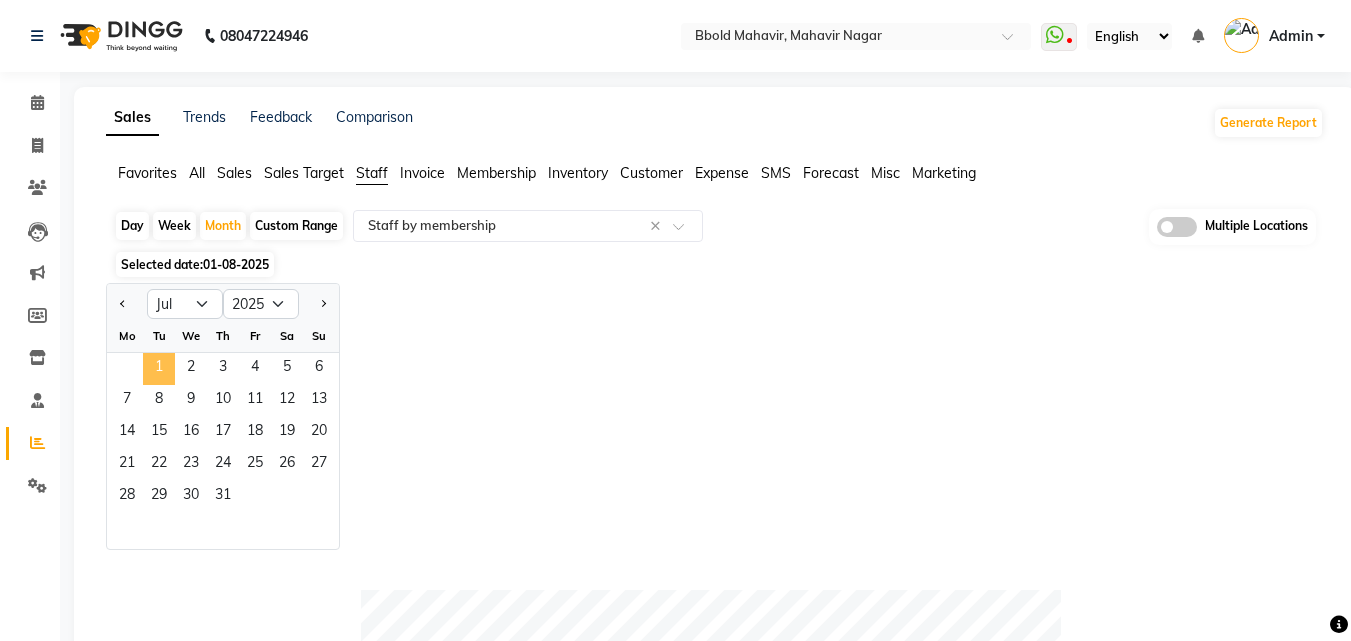 click on "1" 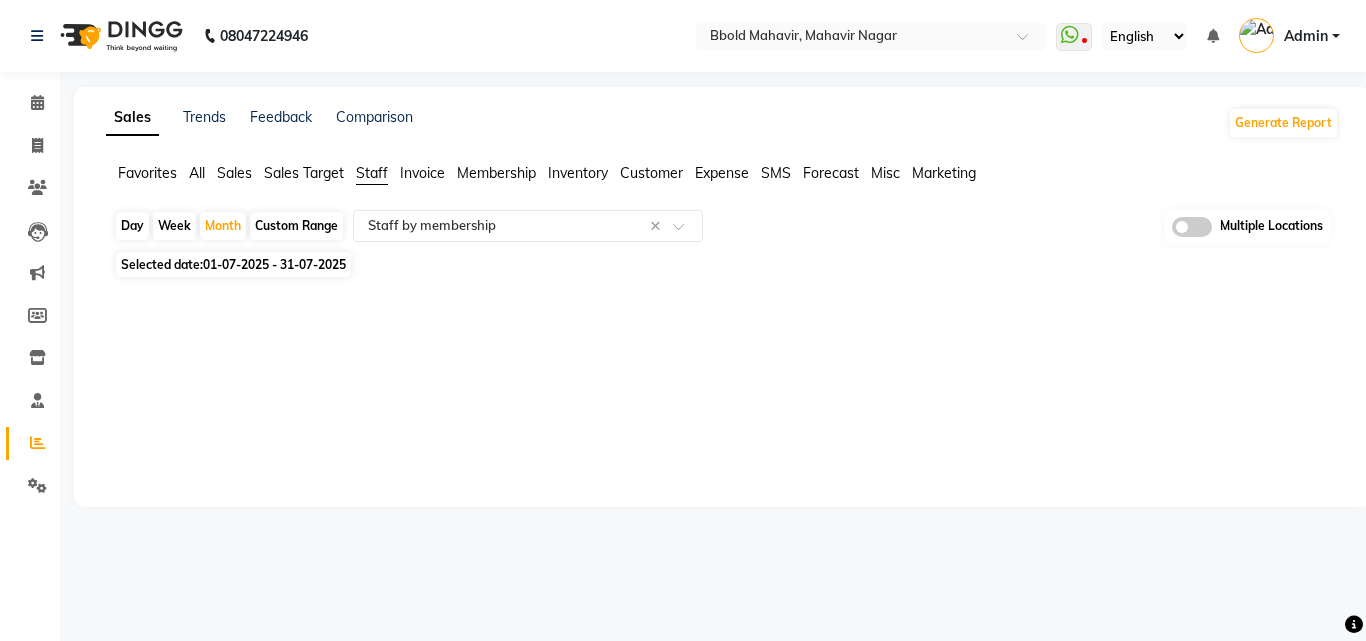 click on "08047224946 Select Location × Bbold Mahavir, Mahavir Nagar  WhatsApp Status  ✕ Status:  Disconnected Most Recent Message: 01-06-2025     09:58 PM Recent Service Activity: 02-06-2025     10:52 AM  08047224946 Whatsapp Settings English ENGLISH Español العربية मराठी हिंदी ગુજરાતી தமிழ் 中文 Notifications nothing to show Admin Manage Profile Change Password Sign out  Version:3.15.11  ☀ Bbold Mahavir, Mahavir nagar ☀ Bbold Mg Road, Mg Road ☀ Bbold Thakur Village, Thakur Village  Calendar  Invoice  Clients  Leads   Marketing  Members  Inventory  Staff  Reports  Settings Completed InProgress Upcoming Dropped Tentative Check-In Confirm Bookings Generate Report Segments Page Builder Sales Trends Feedback Comparison Generate Report Favorites All Sales Sales Target Staff Invoice Membership Inventory Customer Expense SMS Forecast Misc Marketing  Day   Week   Month   Custom Range  Select Report Type × Staff by membership × Multiple Locations ★" at bounding box center (683, 320) 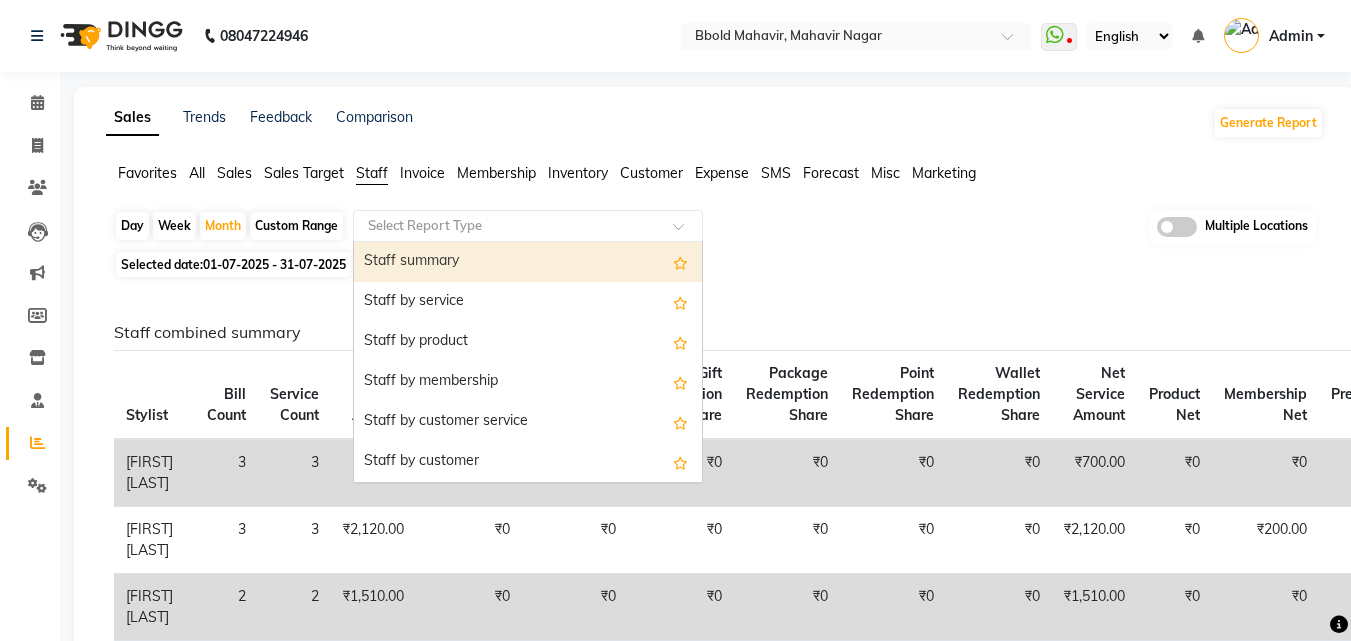 click 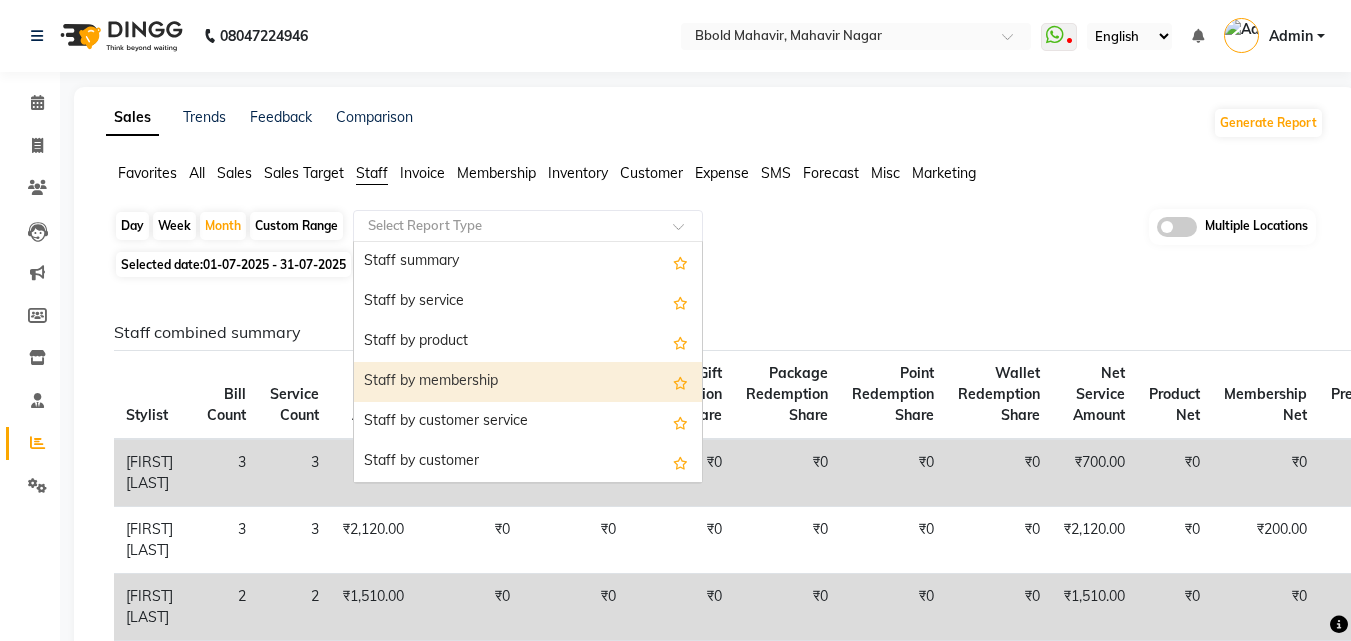 drag, startPoint x: 425, startPoint y: 333, endPoint x: 444, endPoint y: 376, distance: 47.010635 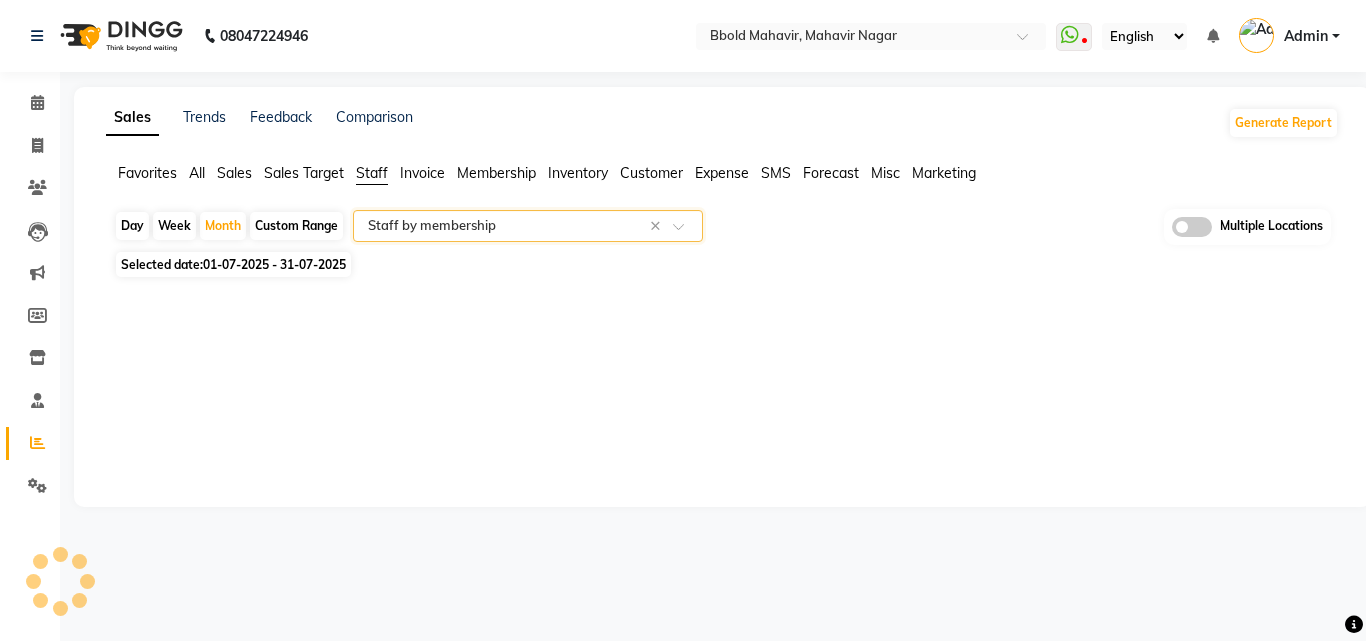 select on "full_report" 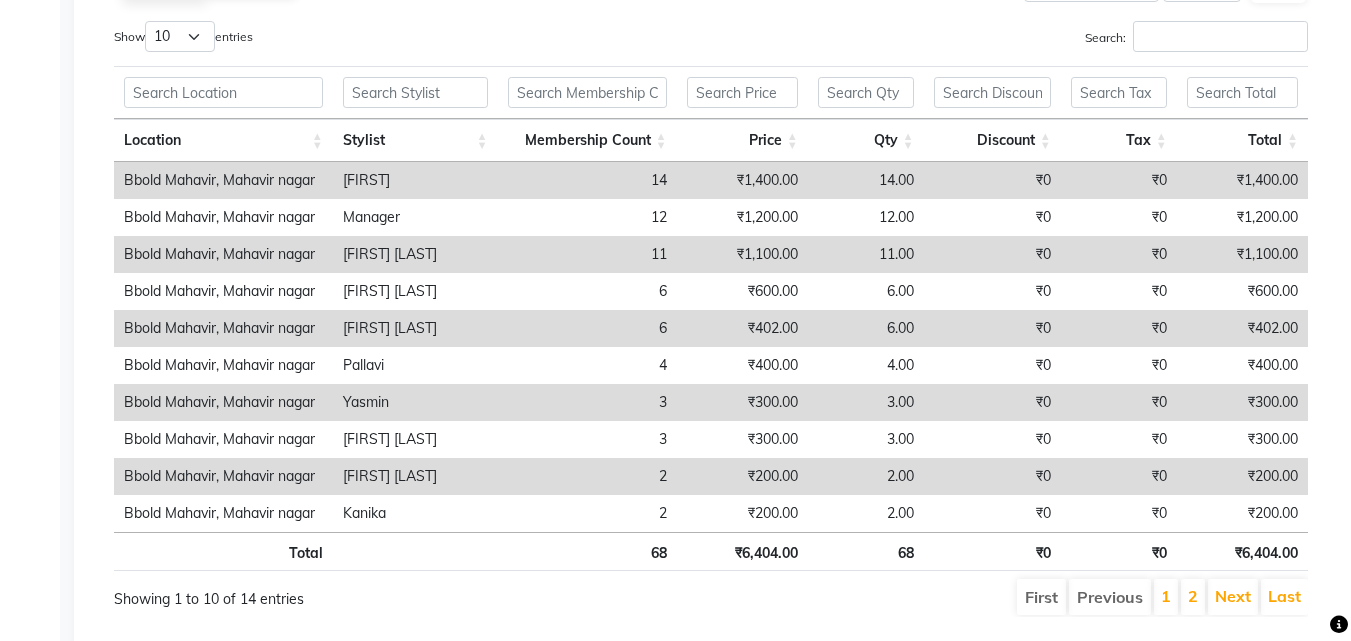 scroll, scrollTop: 1117, scrollLeft: 0, axis: vertical 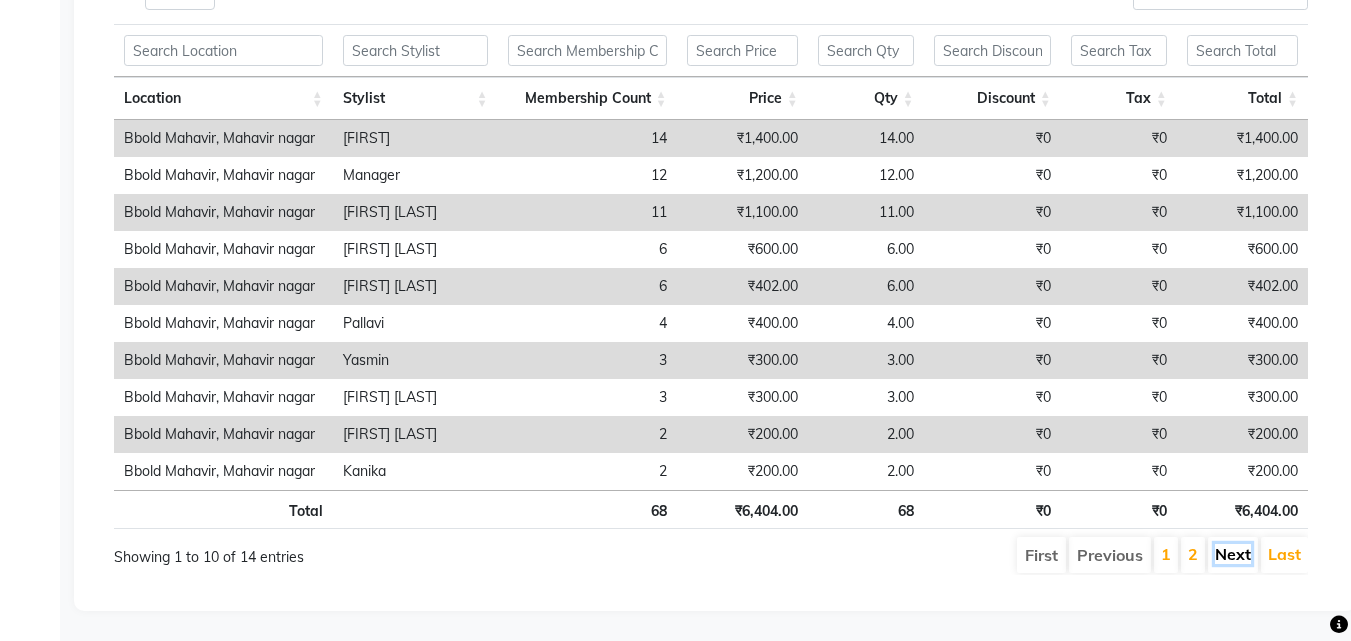 click on "Next" at bounding box center [1233, 554] 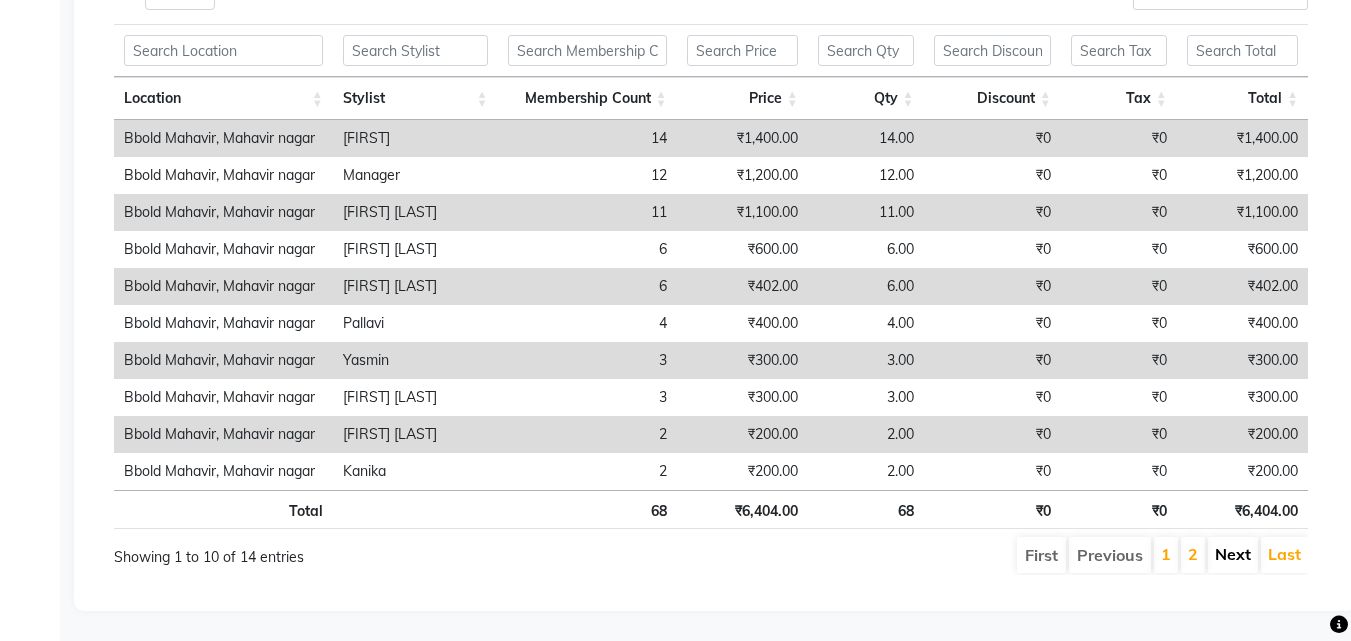 scroll, scrollTop: 895, scrollLeft: 0, axis: vertical 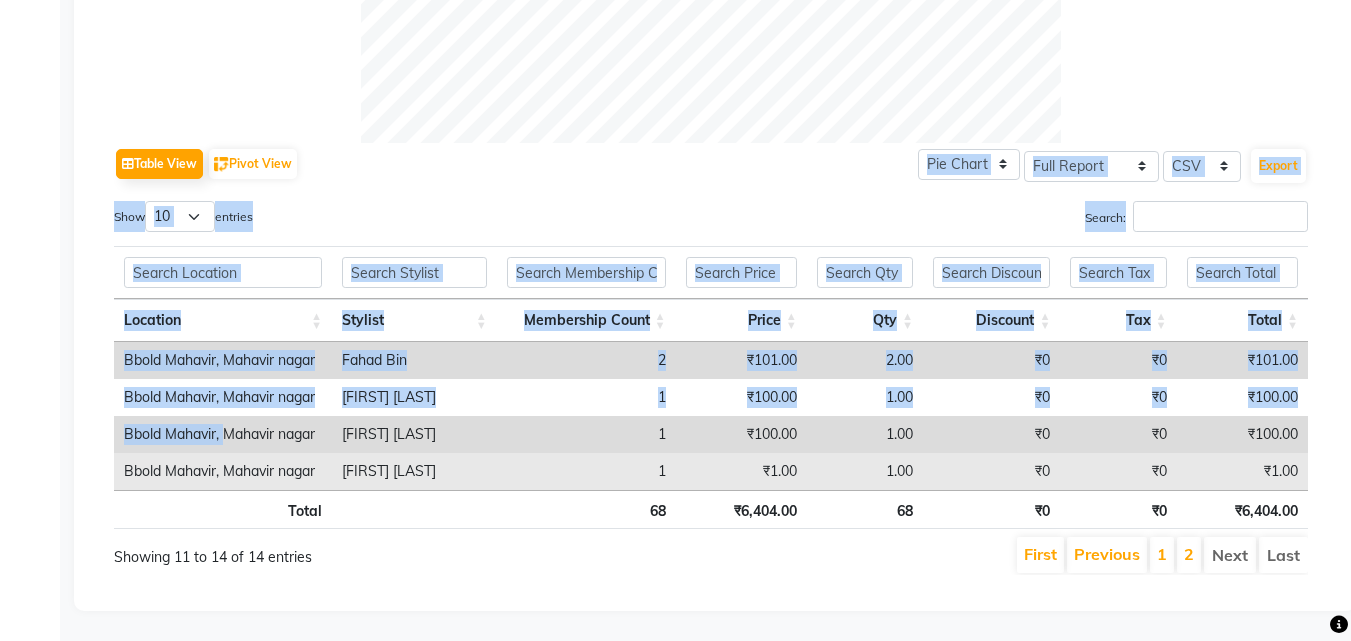 drag, startPoint x: 82, startPoint y: 60, endPoint x: 244, endPoint y: 446, distance: 418.61676 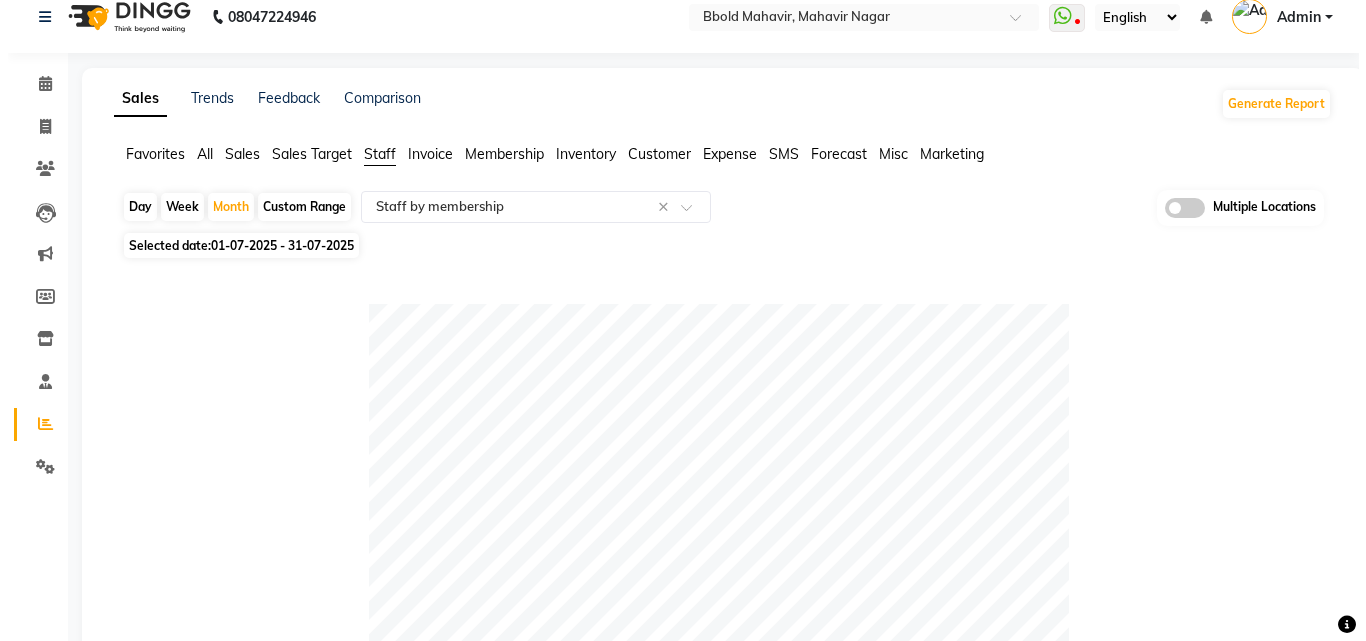 scroll, scrollTop: 0, scrollLeft: 0, axis: both 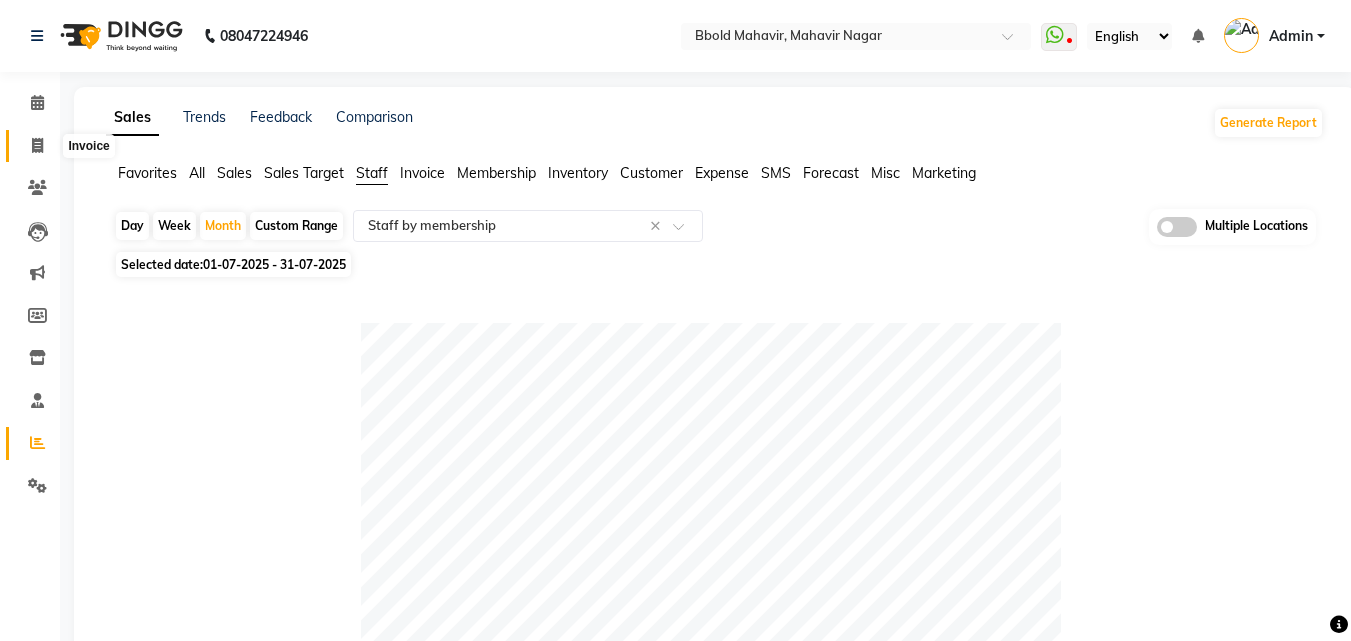 click 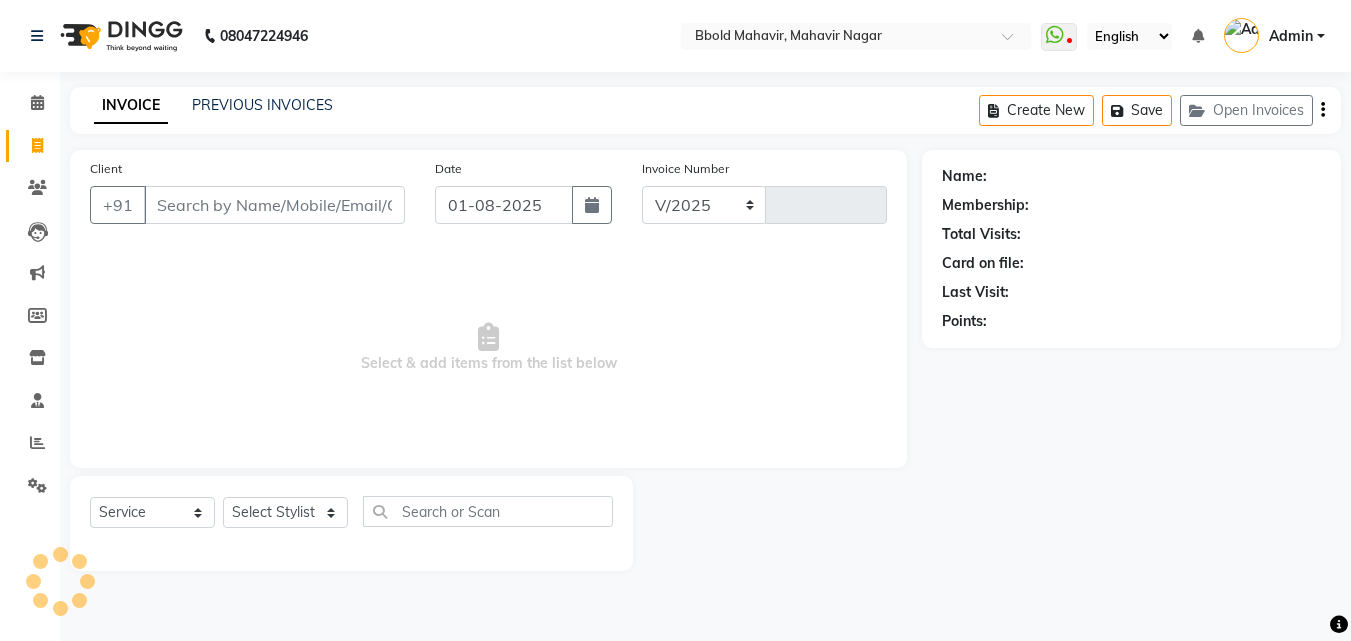 select on "7349" 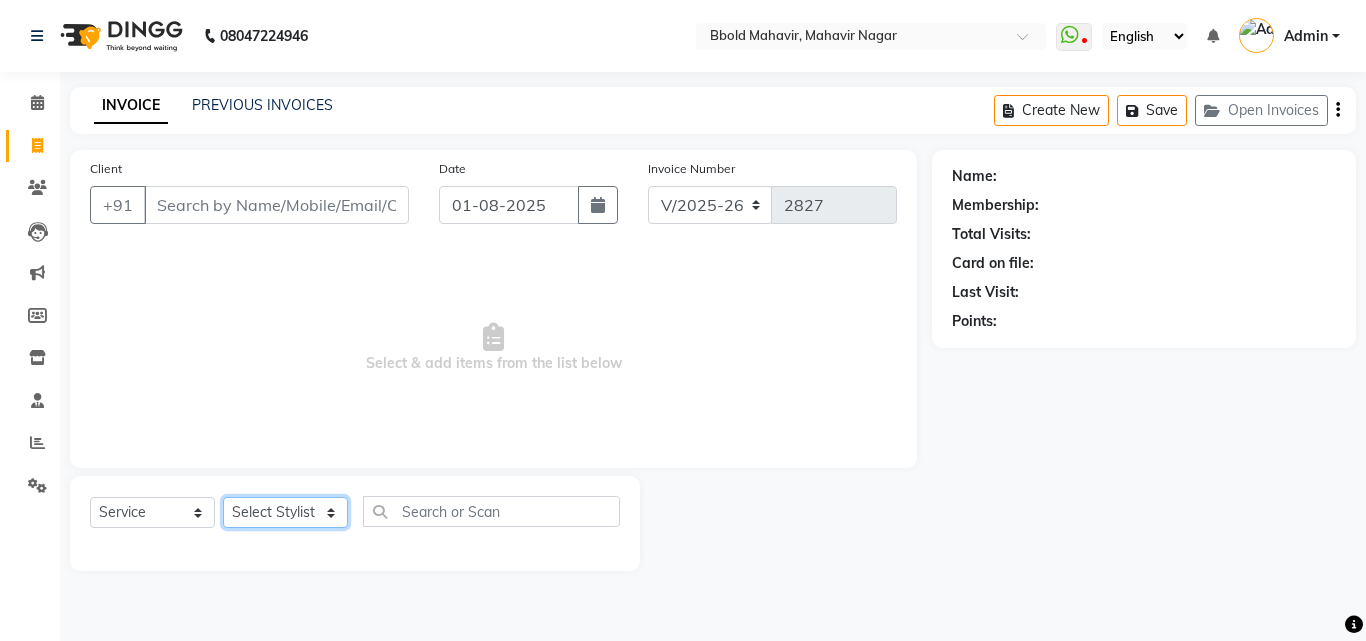 click on "Select Stylist Amir Siddiqui  Annu Navale  Daraksha Sardar Fahad Bin Faizan Shaikh  Kanchan Chaubey  Kanika  Manager  Minal pallavi Pallavi Riya Saroj Roshni Gupta  Smriti Chhetri Sonam Soni  Tulsi Wazir Yasmin" 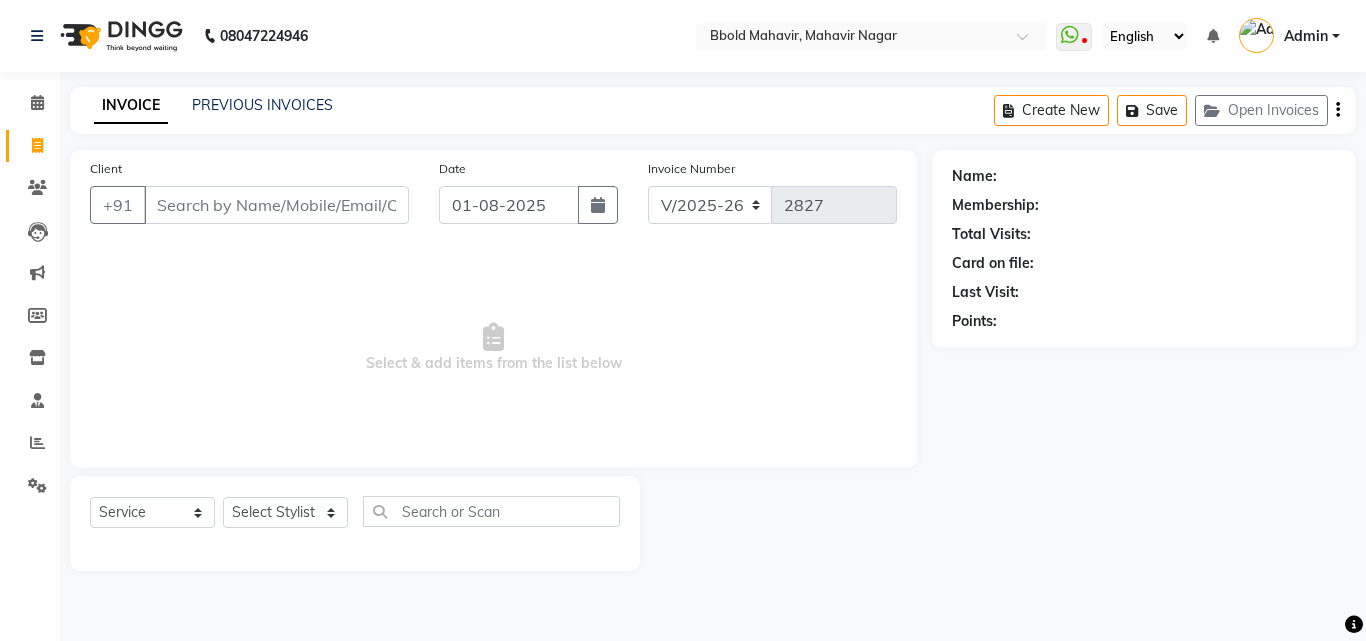click on "Select & add items from the list below" at bounding box center (493, 348) 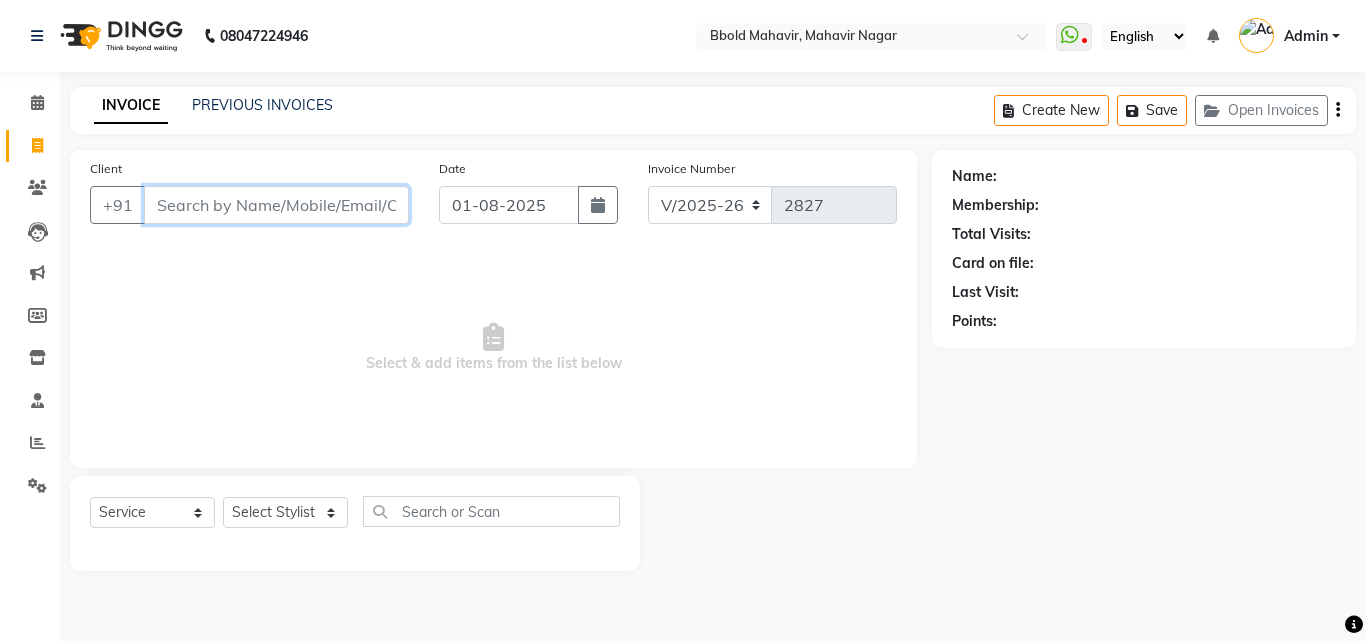 click on "Client" at bounding box center [276, 205] 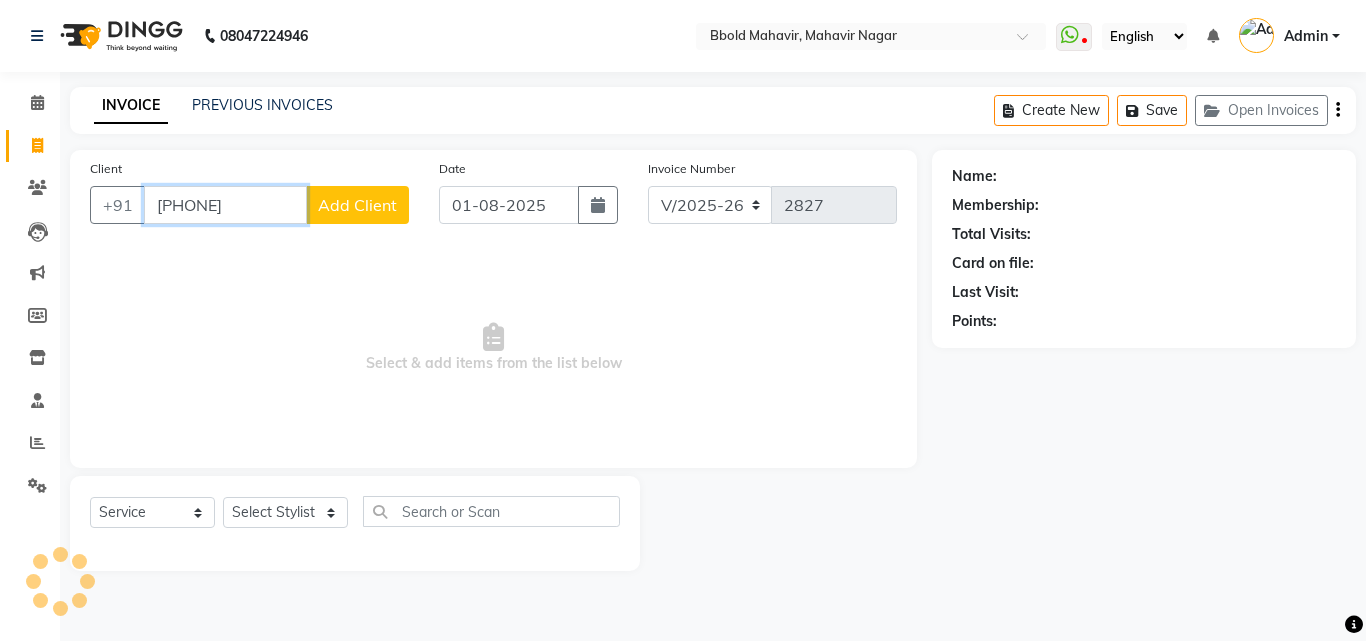 type on "9820081445" 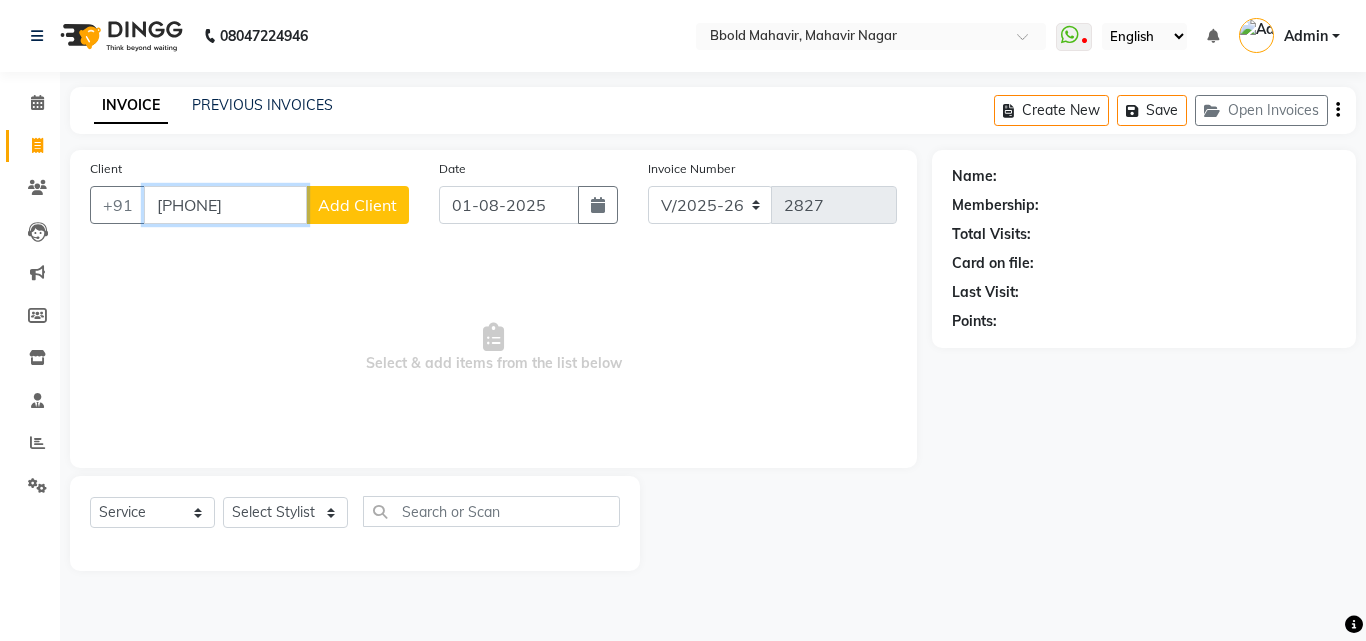 click on "9820081445" at bounding box center [225, 205] 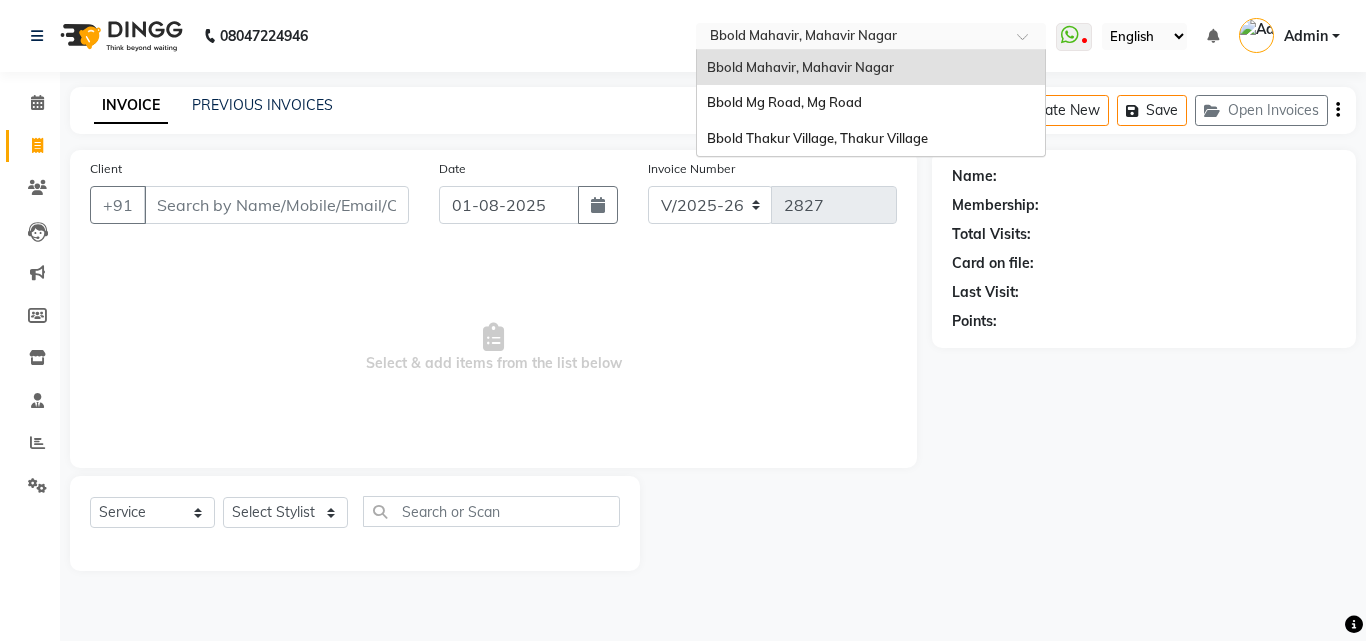 click at bounding box center (851, 38) 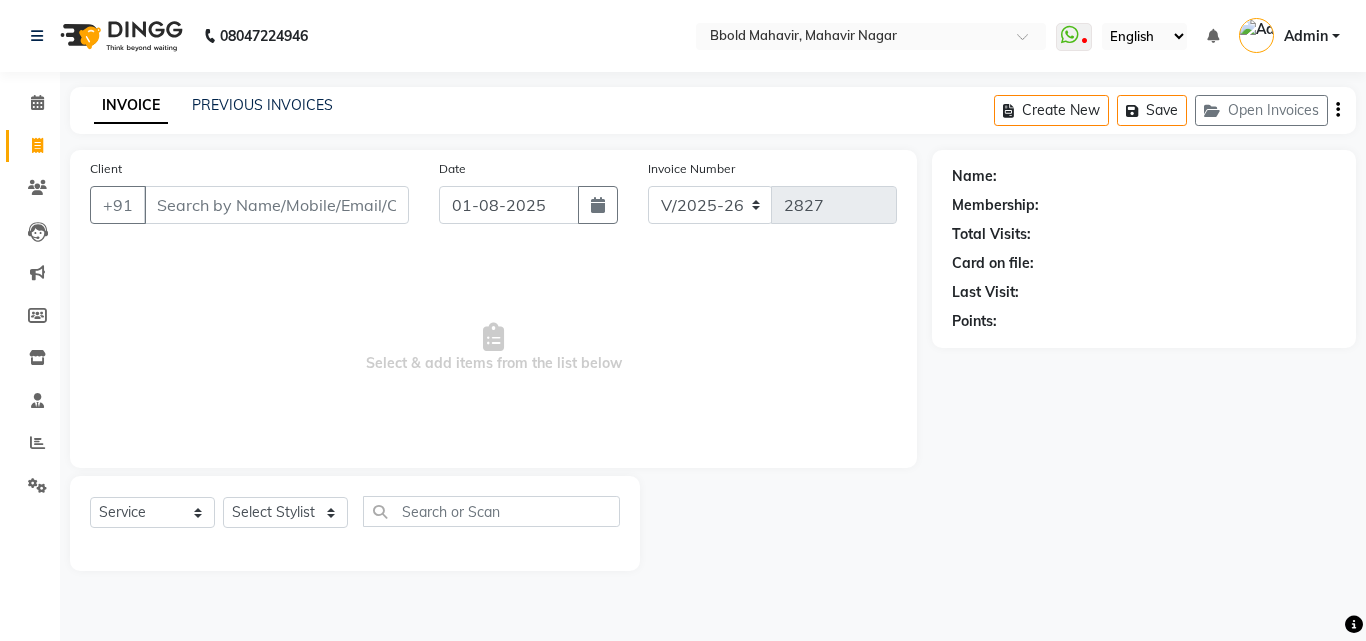 click on "Admin" at bounding box center (1306, 36) 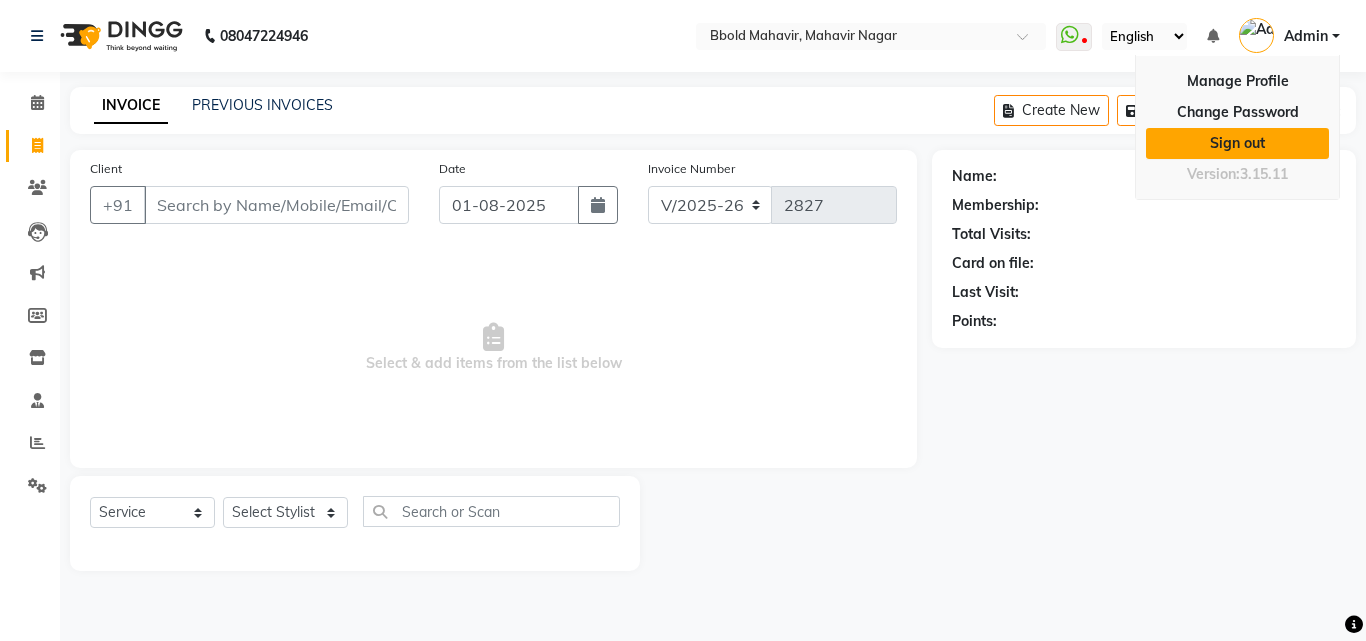 click on "Sign out" at bounding box center [1237, 143] 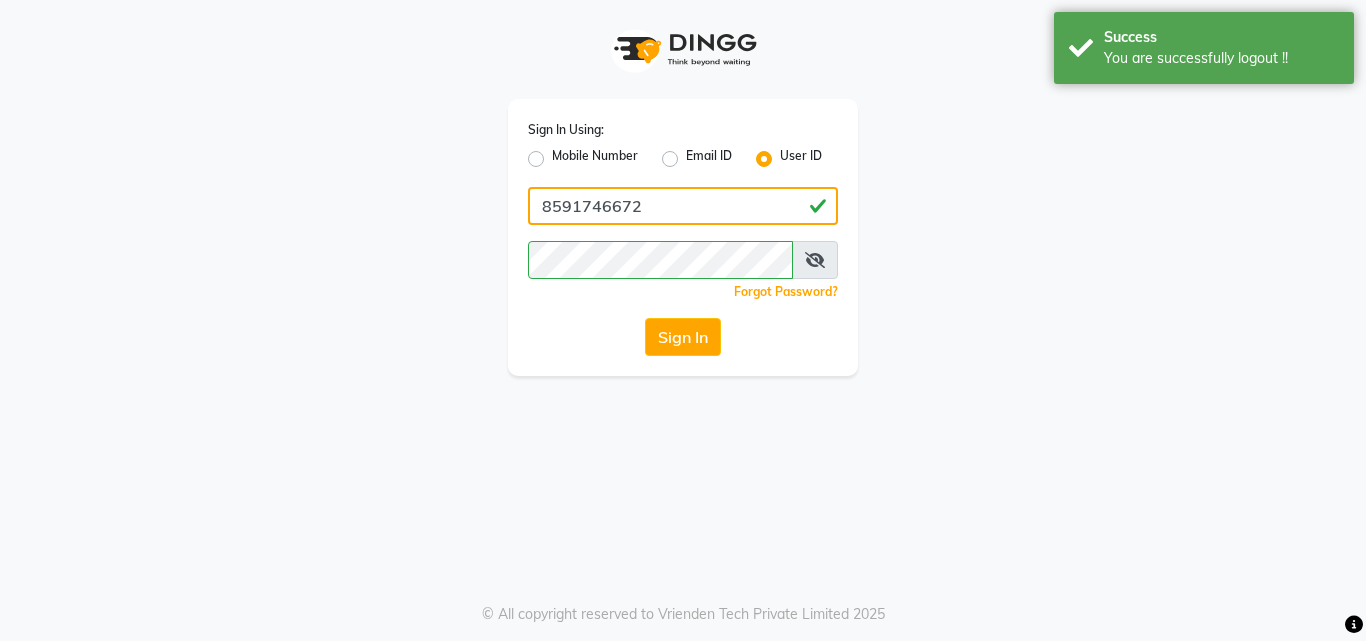 click on "8591746672" 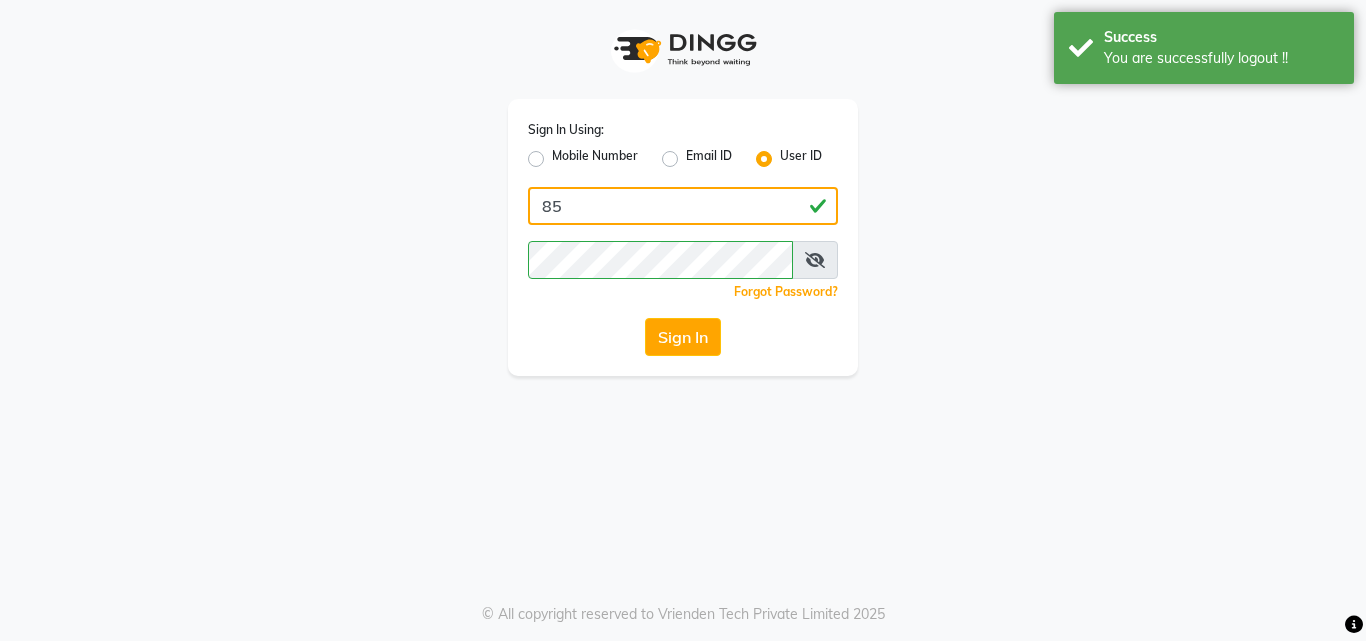 type on "8" 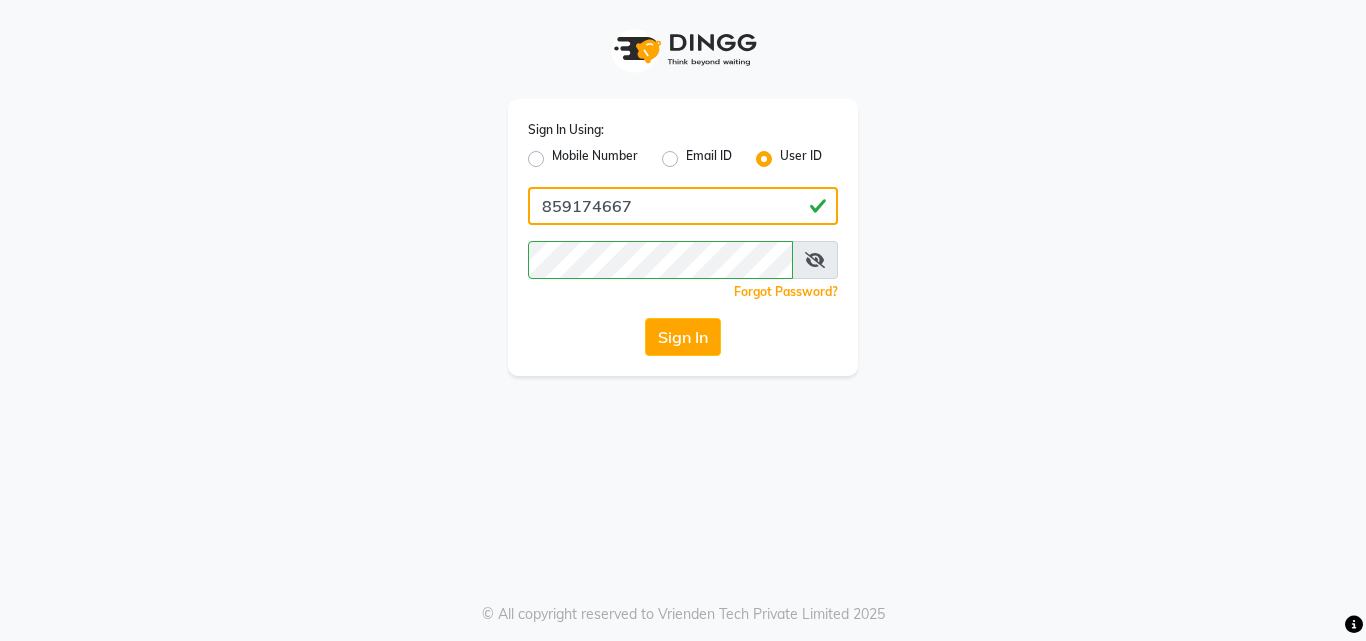 type on "8591746672" 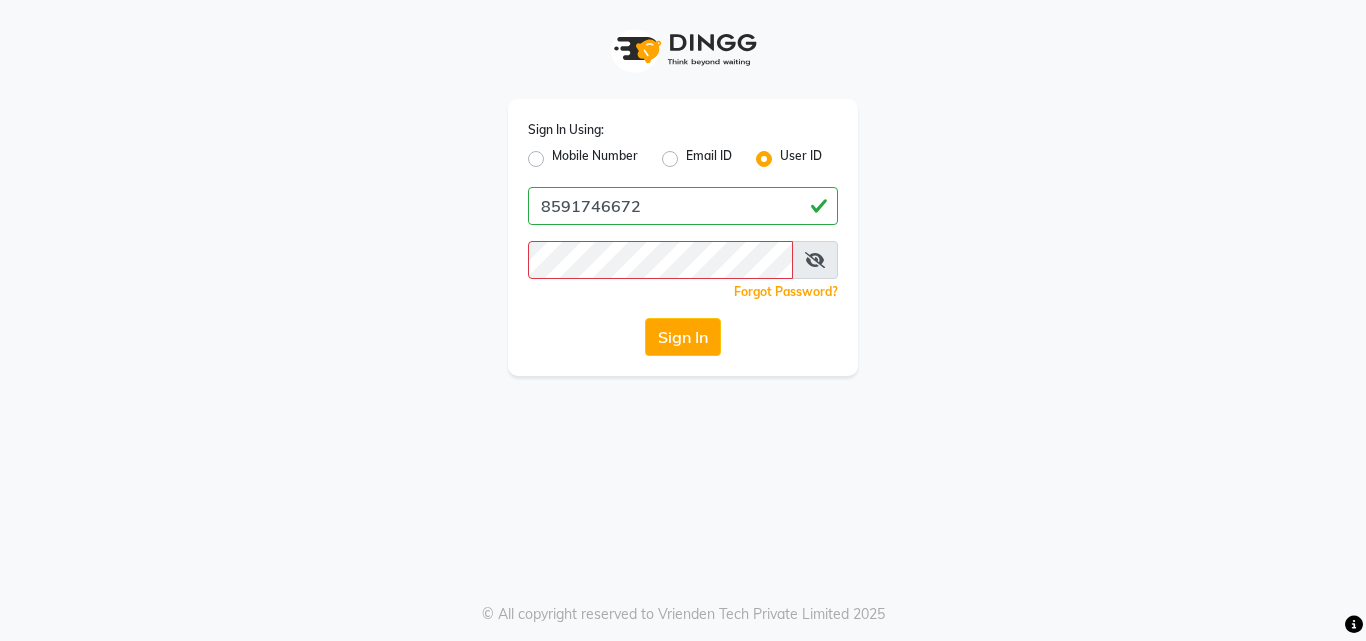 click at bounding box center [815, 260] 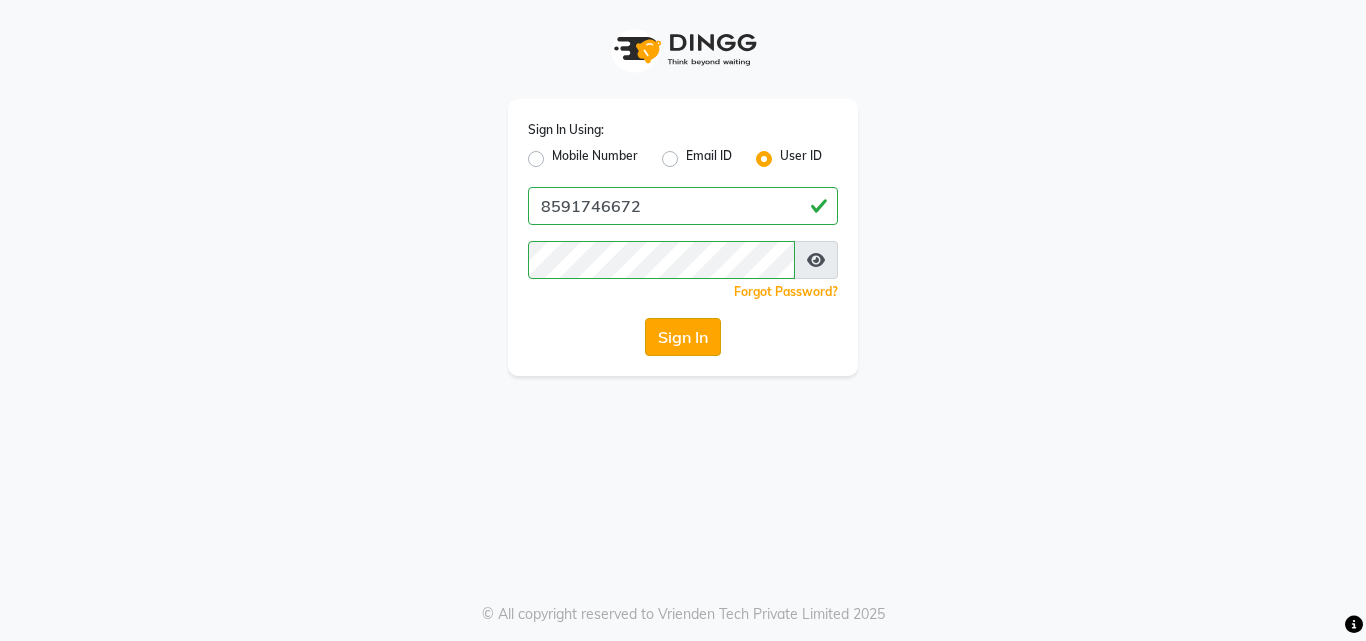 click on "Sign In" 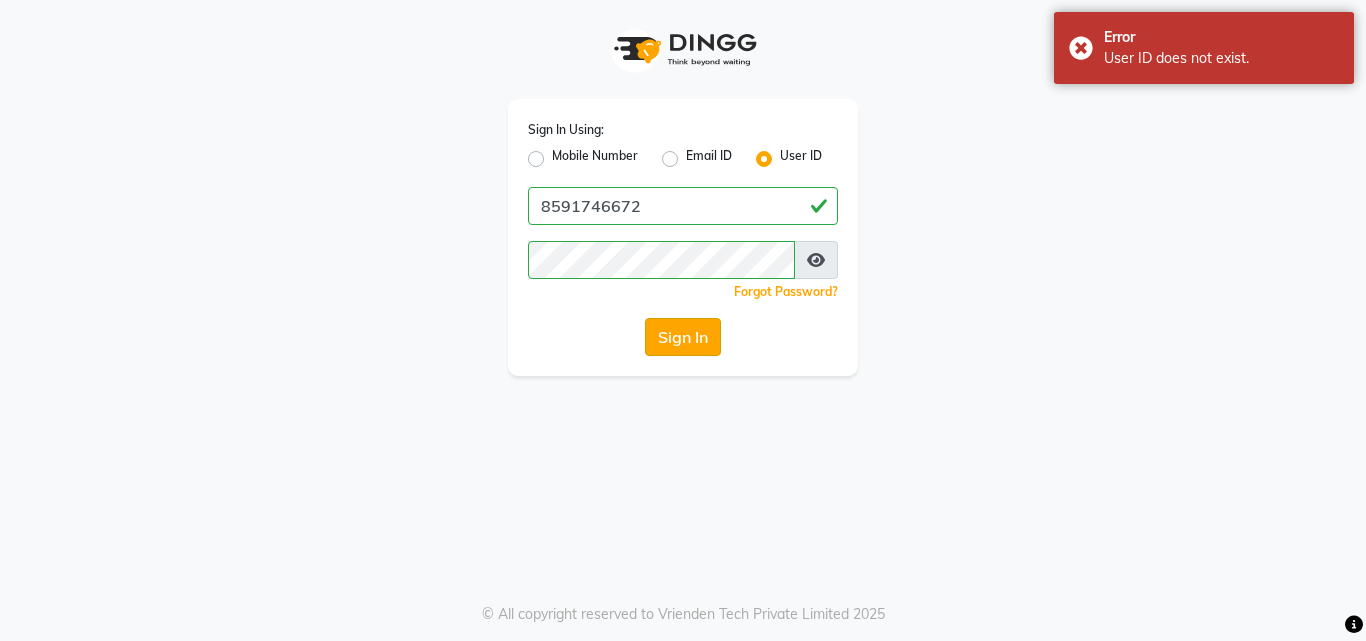 click on "Sign In" 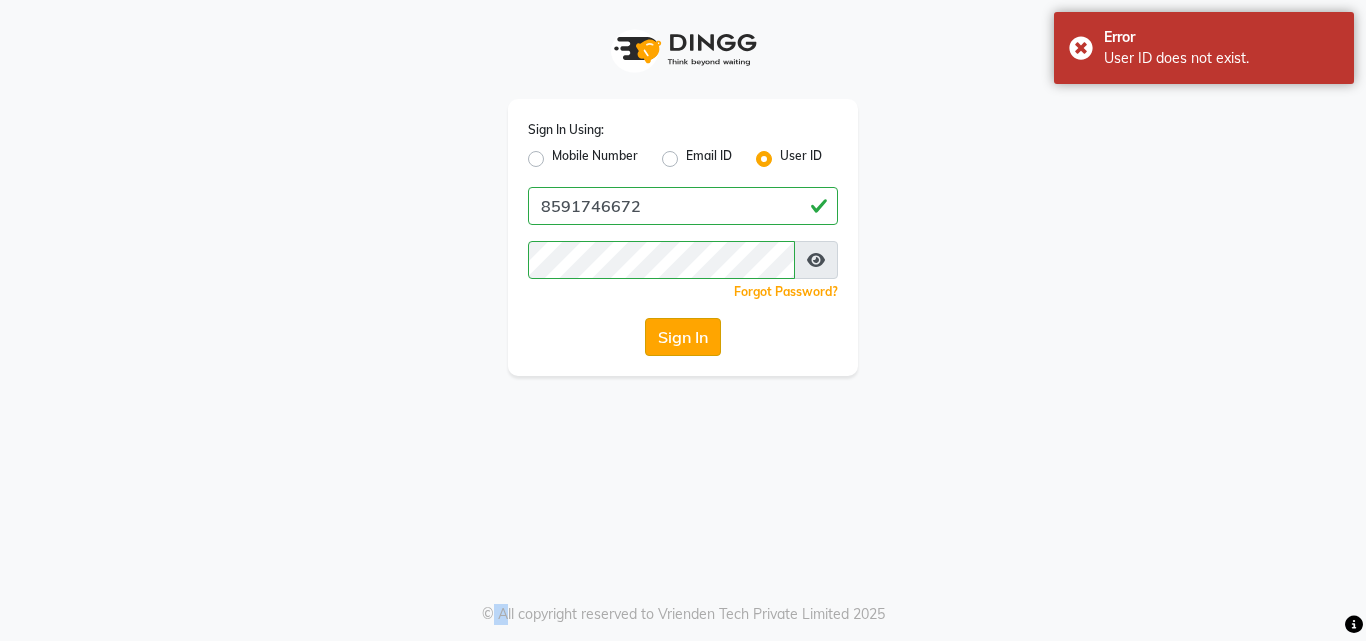 click on "Sign In" 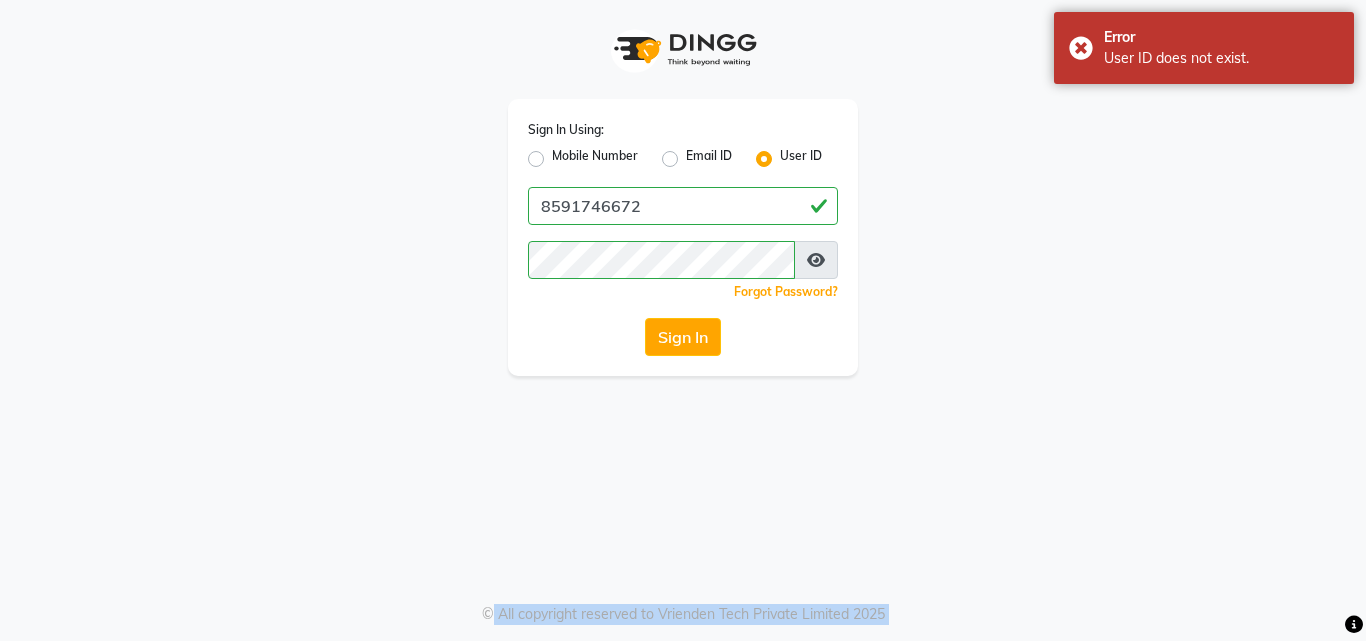 drag, startPoint x: 677, startPoint y: 333, endPoint x: 592, endPoint y: 209, distance: 150.33629 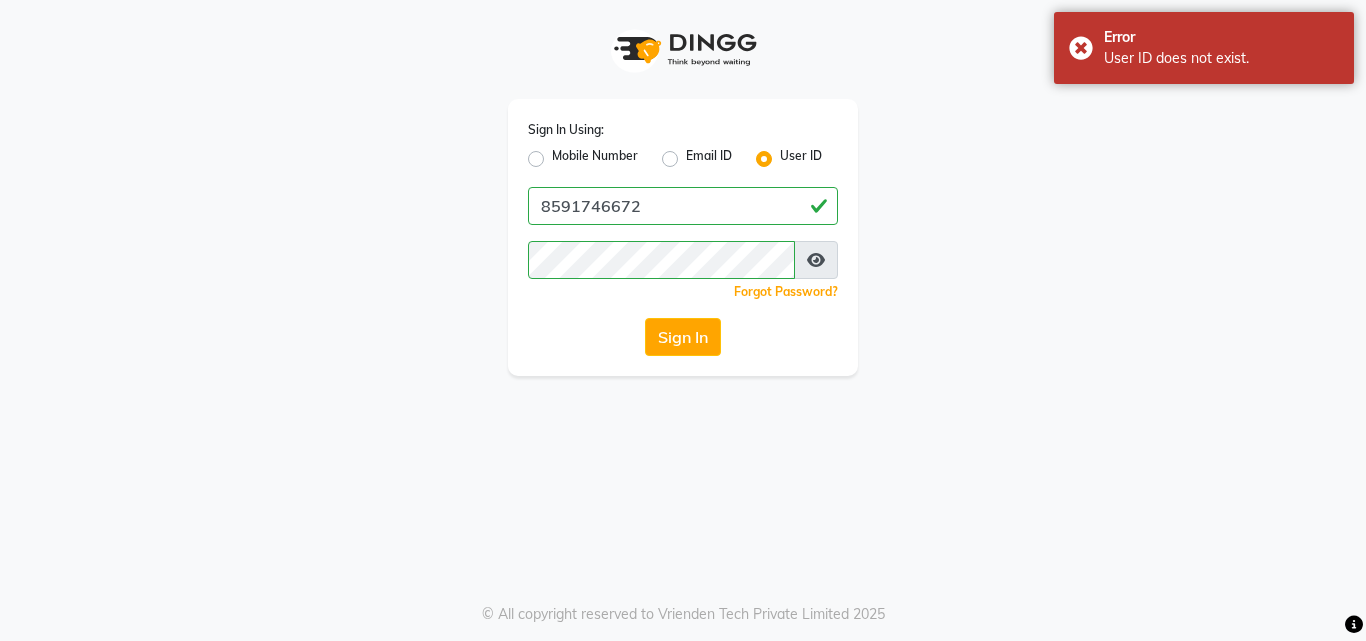 click on "Mobile Number" 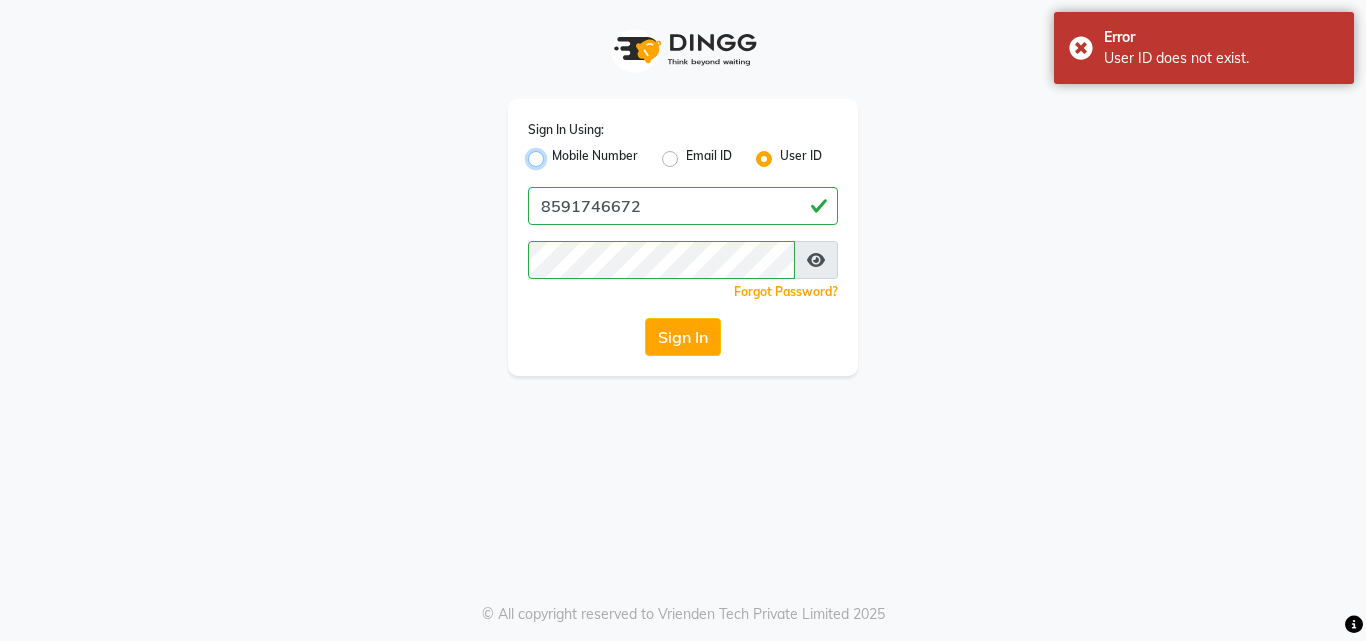 click on "Mobile Number" at bounding box center [558, 153] 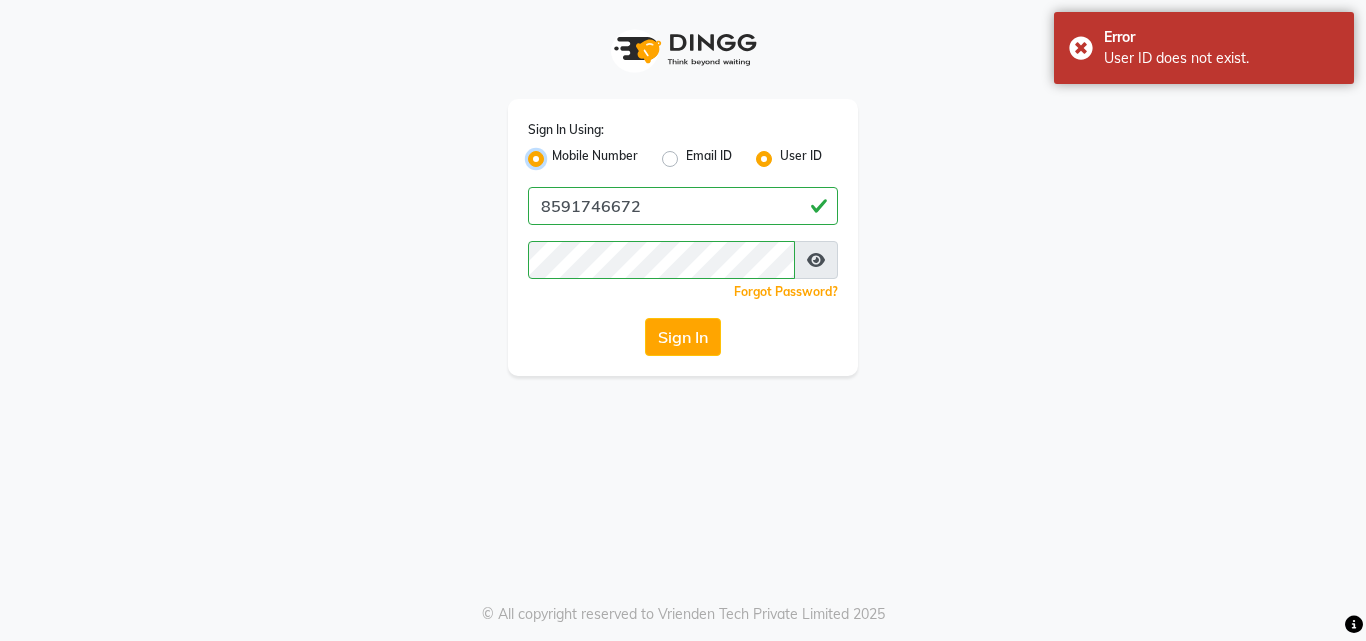 radio on "false" 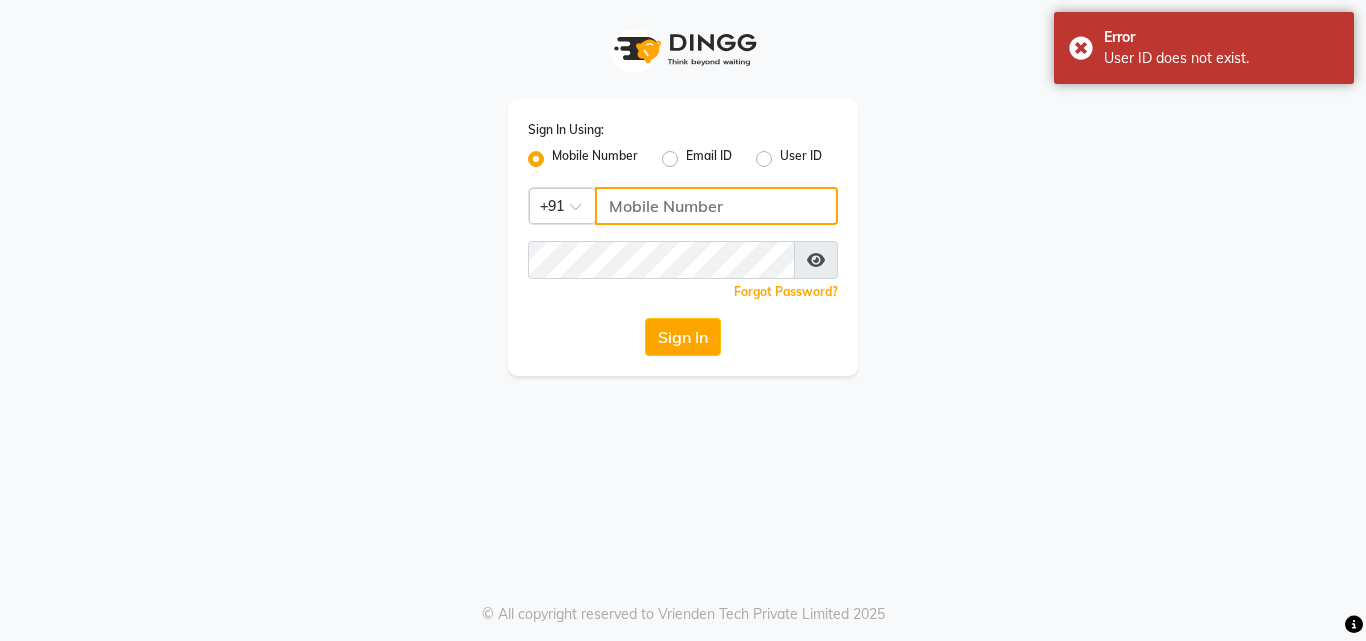 click 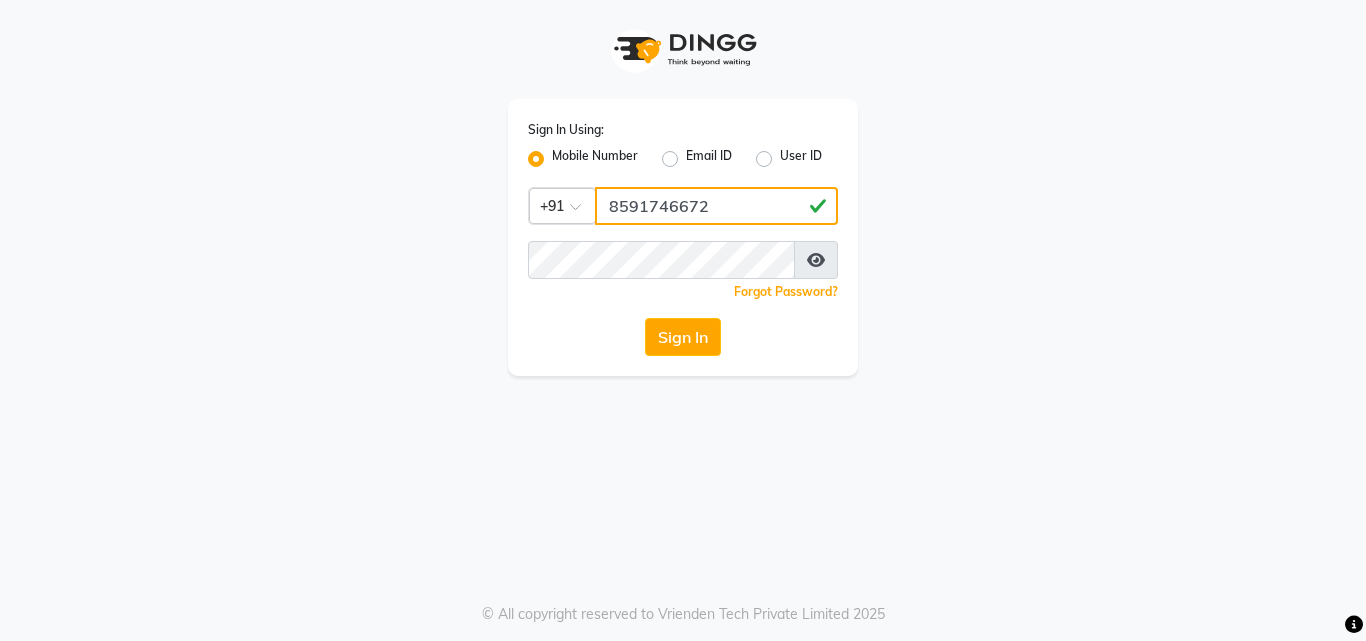 type on "8591746672" 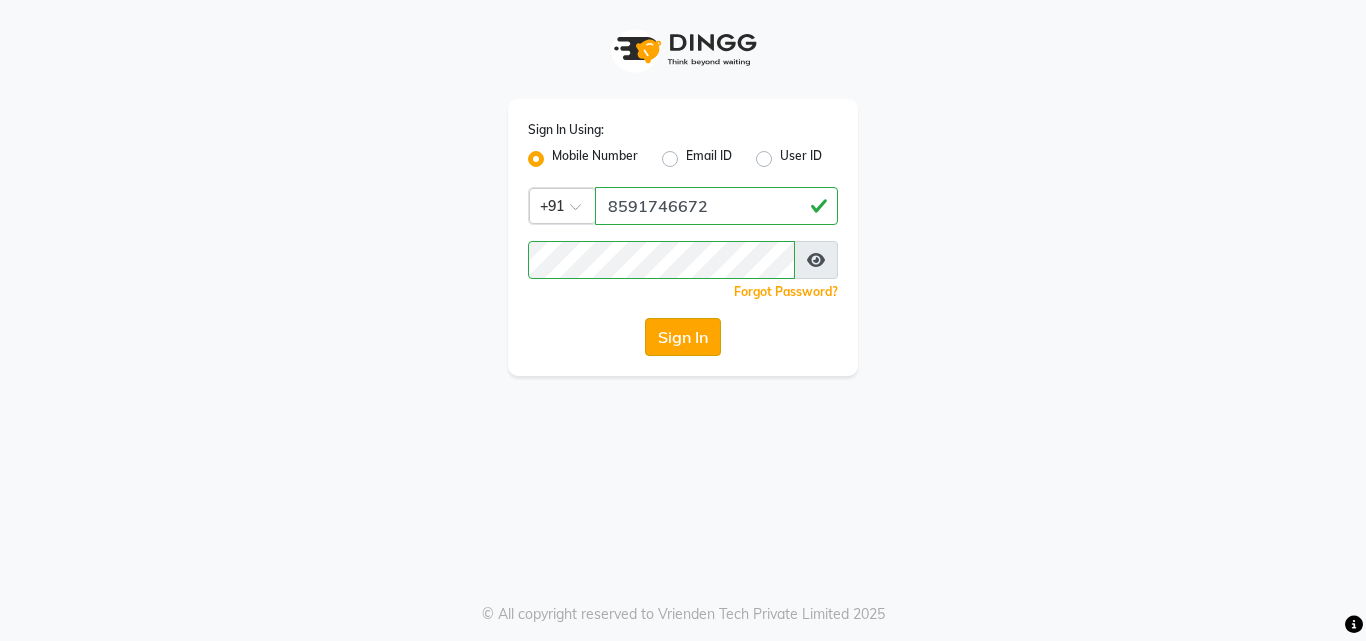 click on "Sign In" 